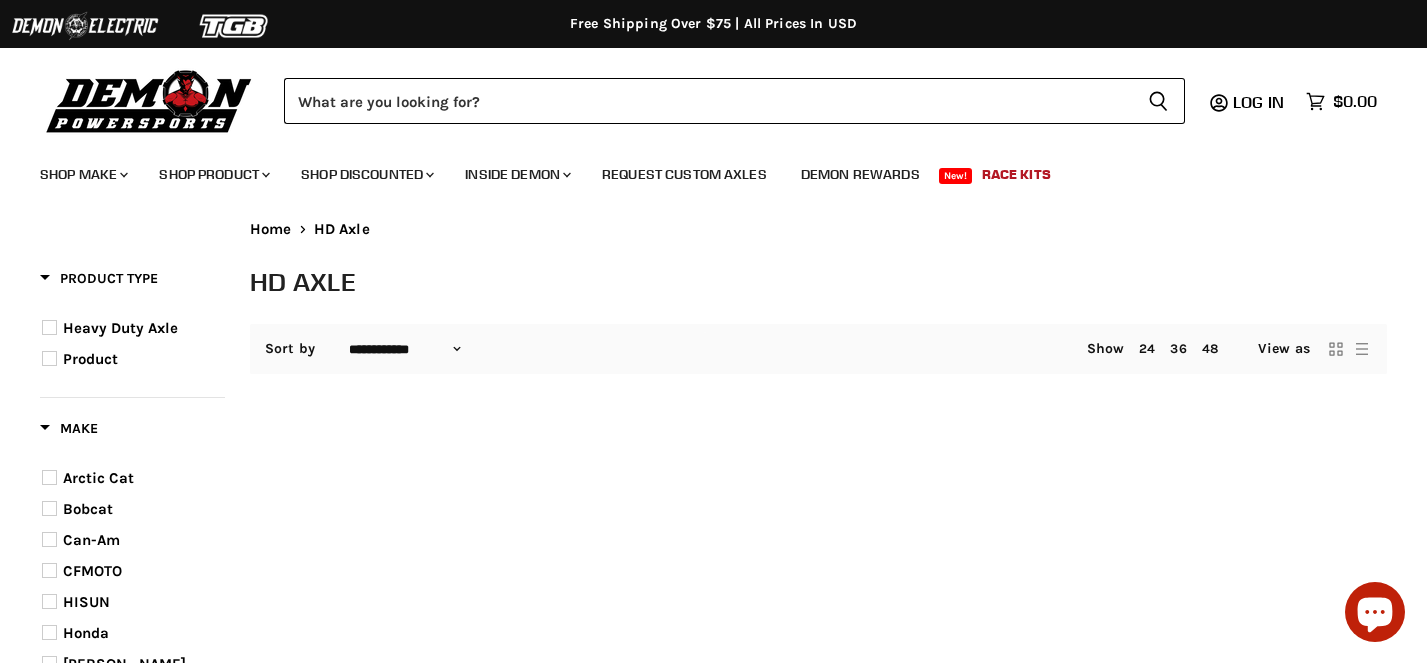 select on "**********" 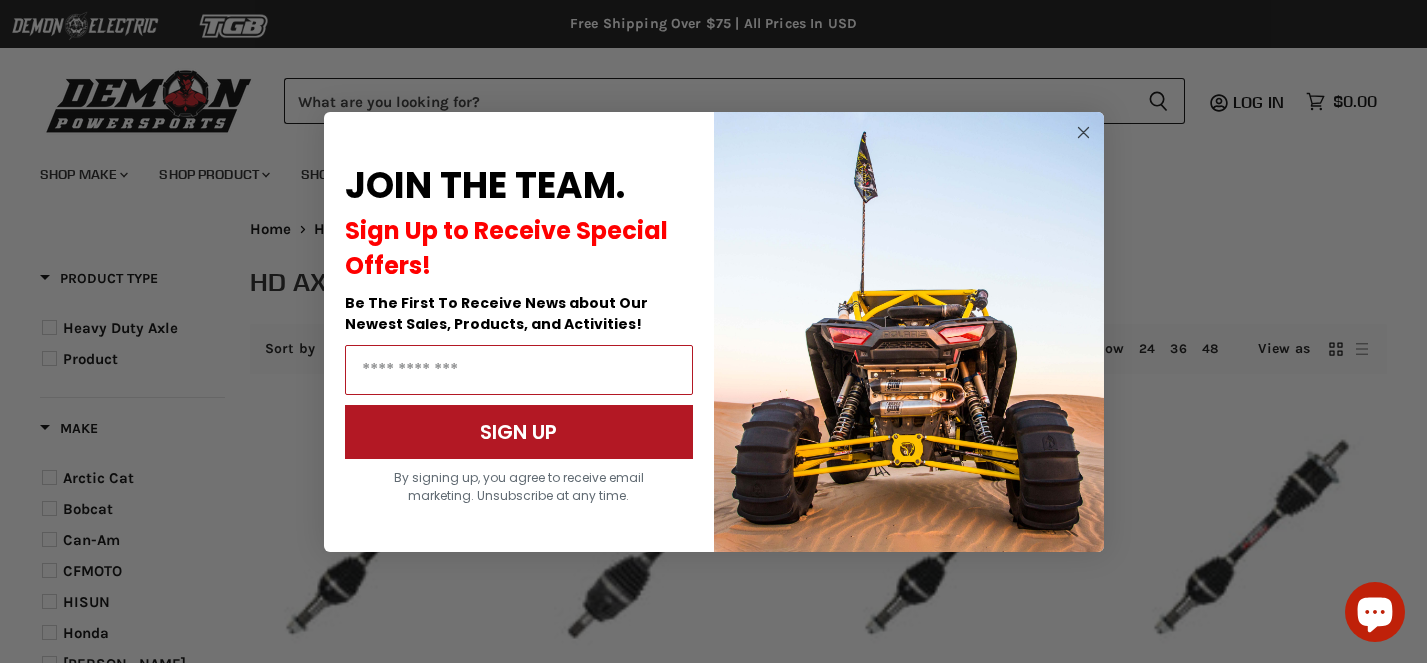 scroll, scrollTop: 0, scrollLeft: 0, axis: both 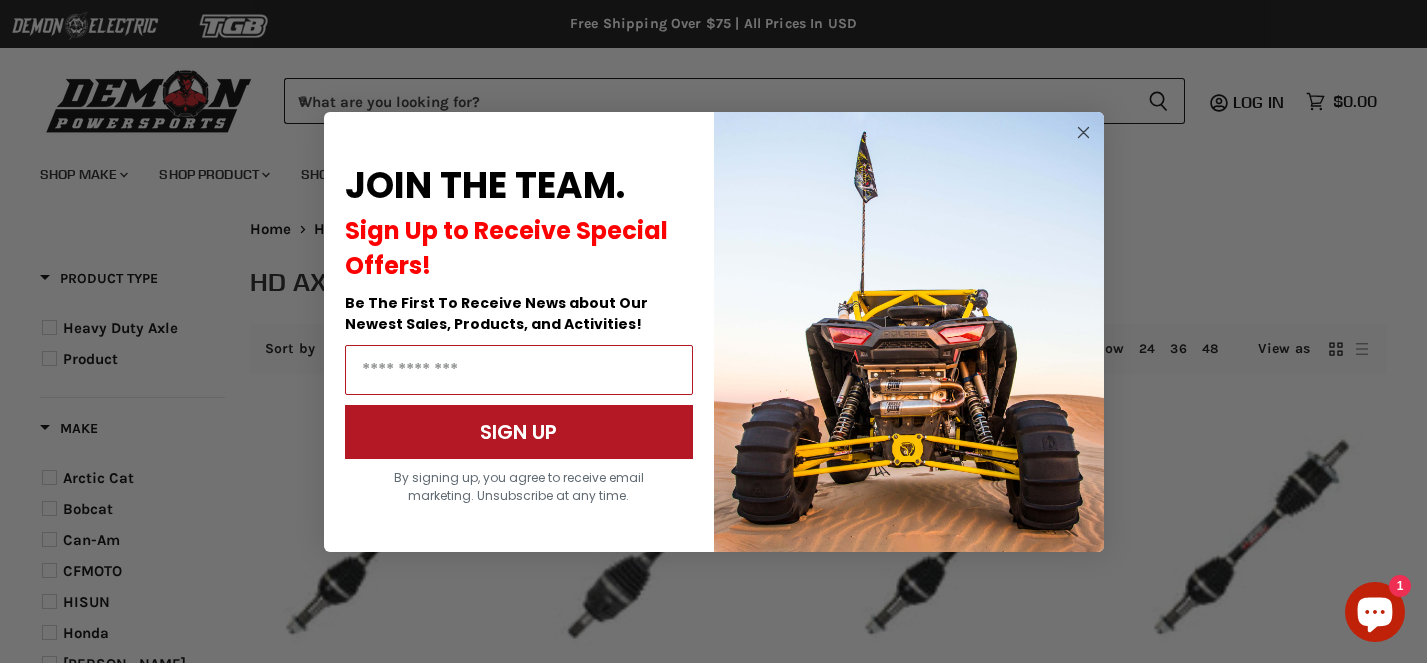 click 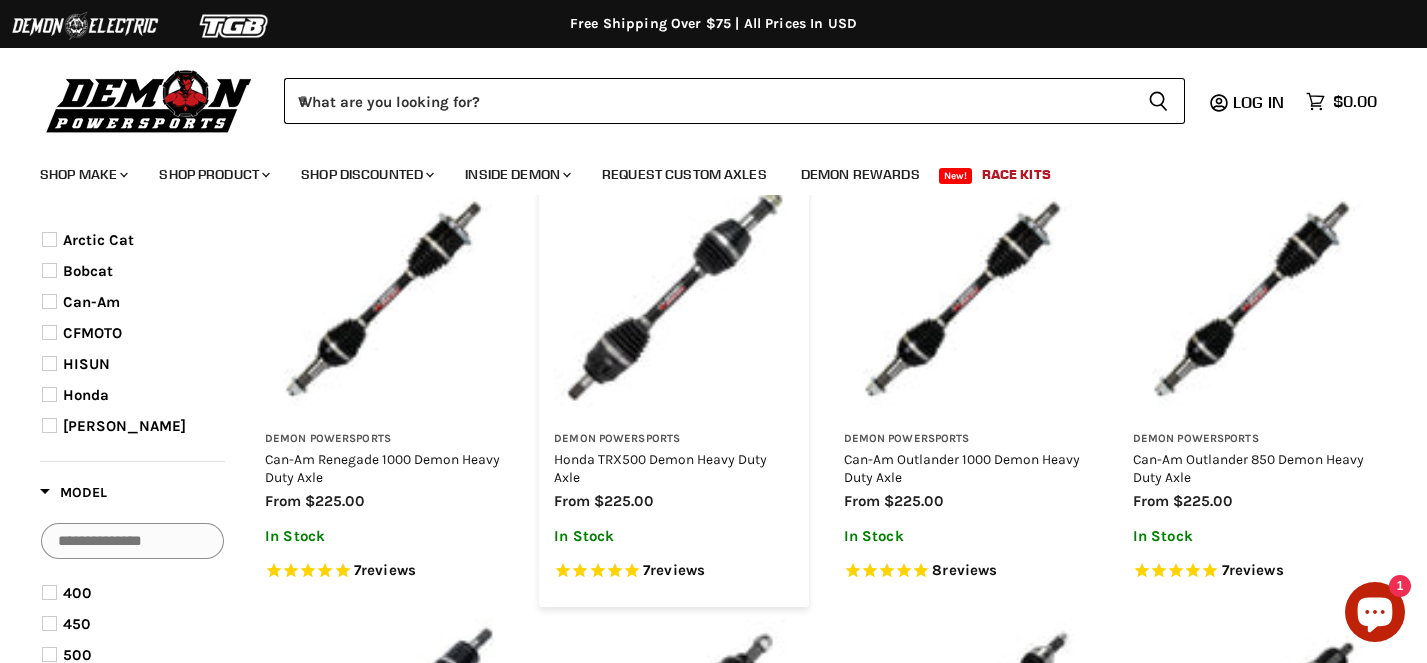 scroll, scrollTop: 240, scrollLeft: 0, axis: vertical 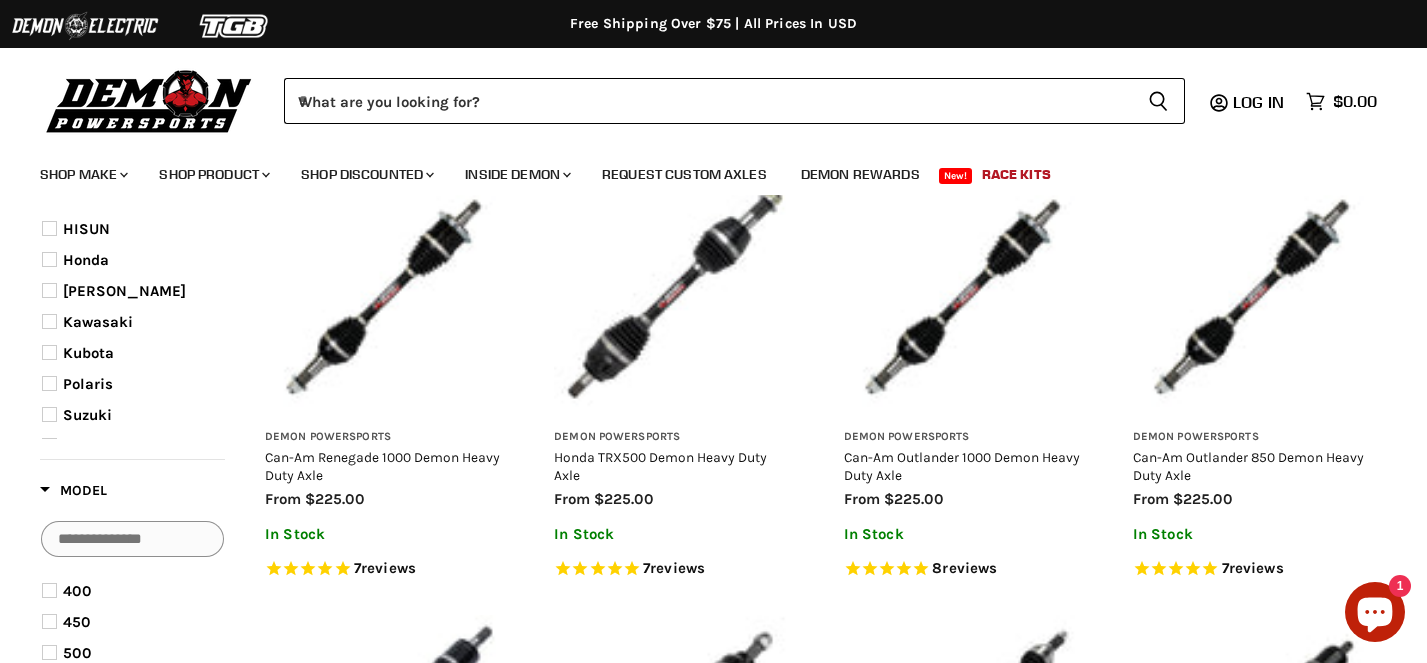 click at bounding box center [49, 383] 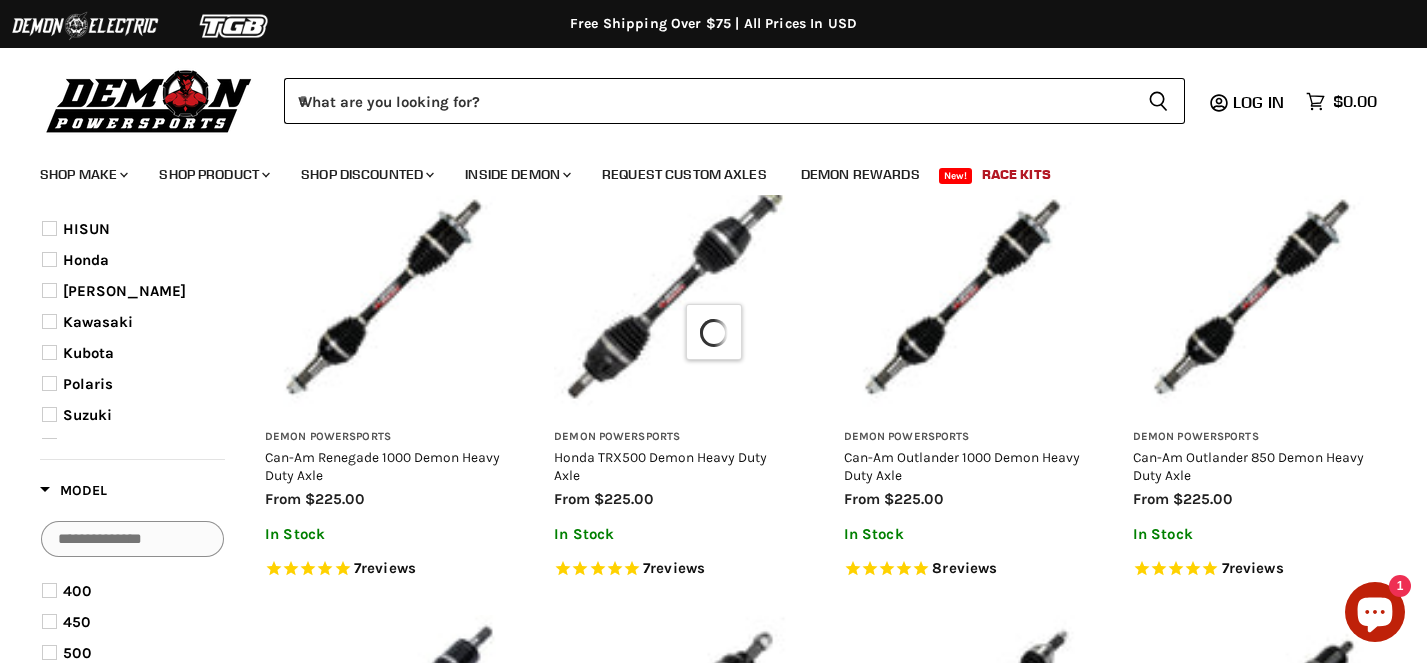select on "**********" 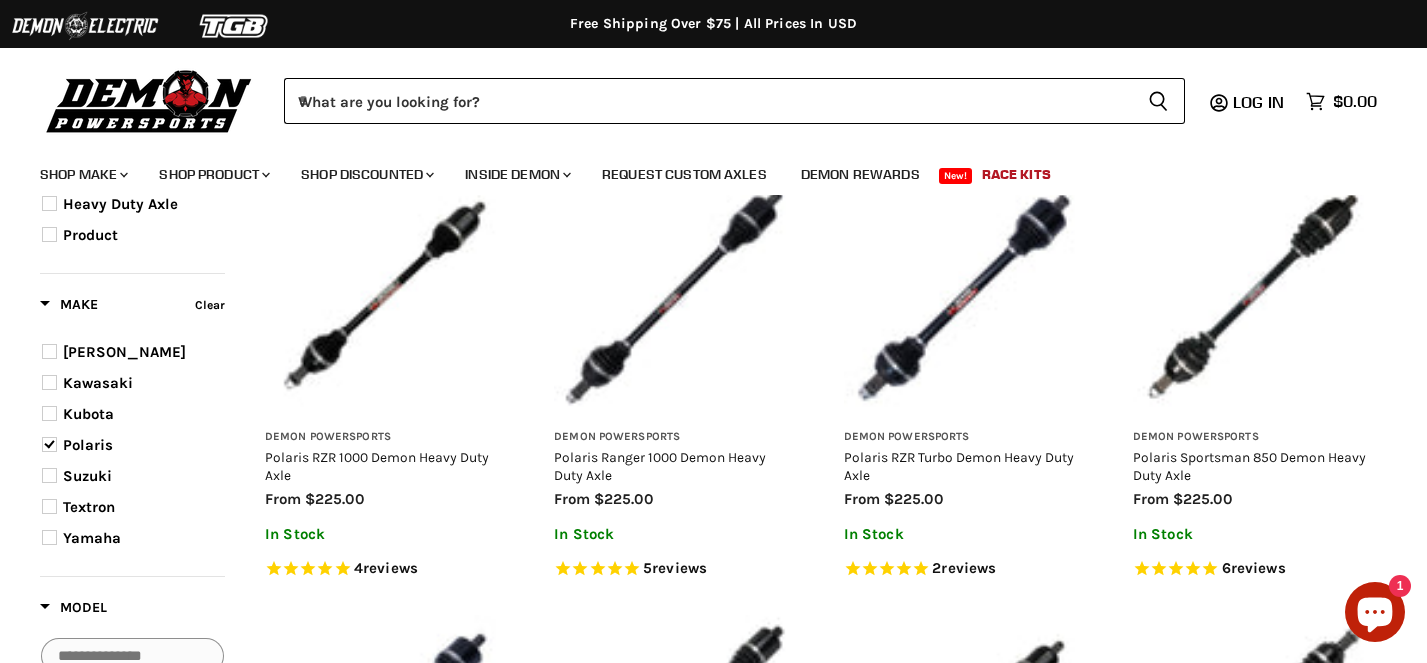 scroll, scrollTop: 189, scrollLeft: 0, axis: vertical 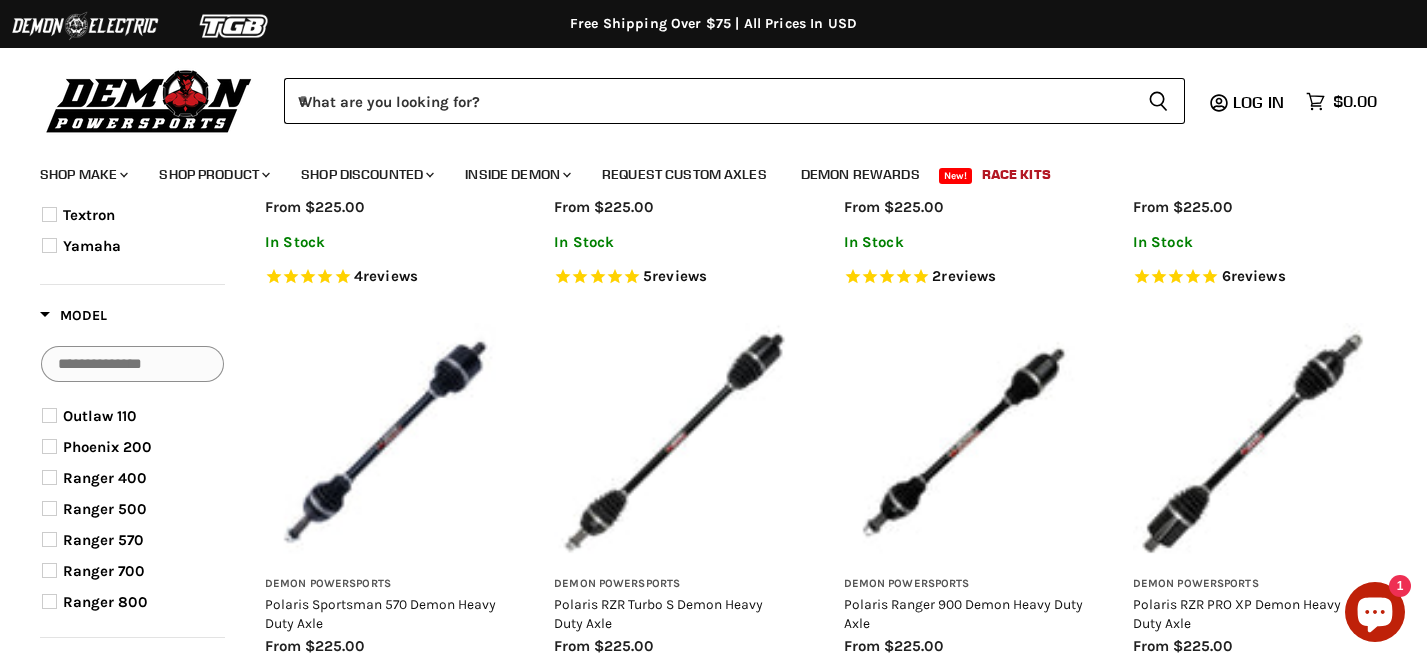 click at bounding box center [49, 539] 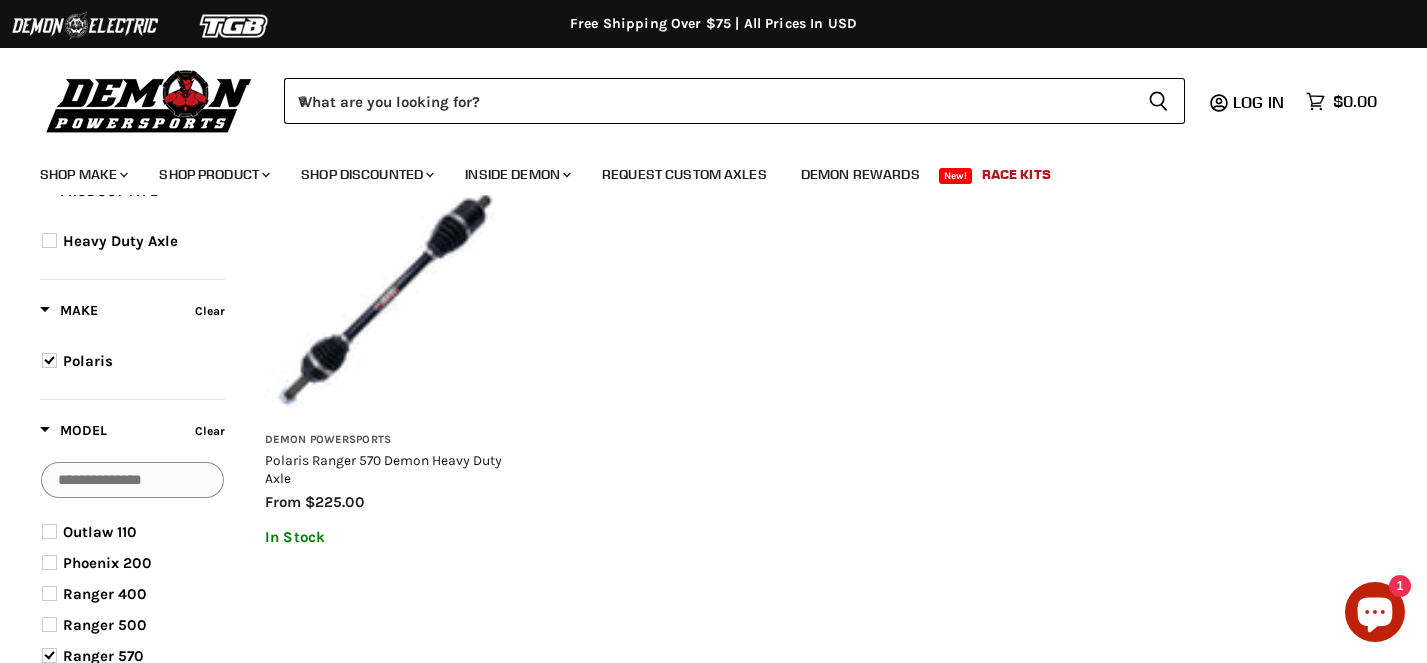 scroll, scrollTop: 223, scrollLeft: 0, axis: vertical 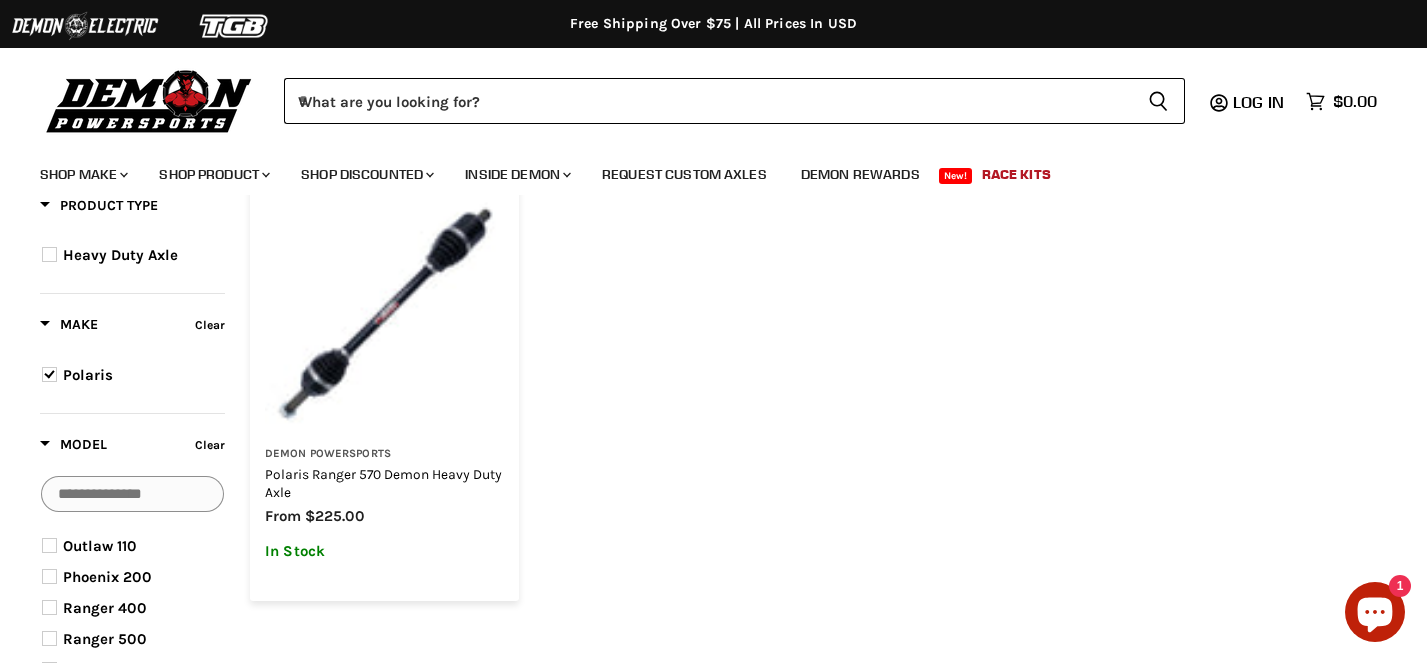 click on "Polaris Ranger 570 Demon Heavy Duty Axle" at bounding box center [383, 483] 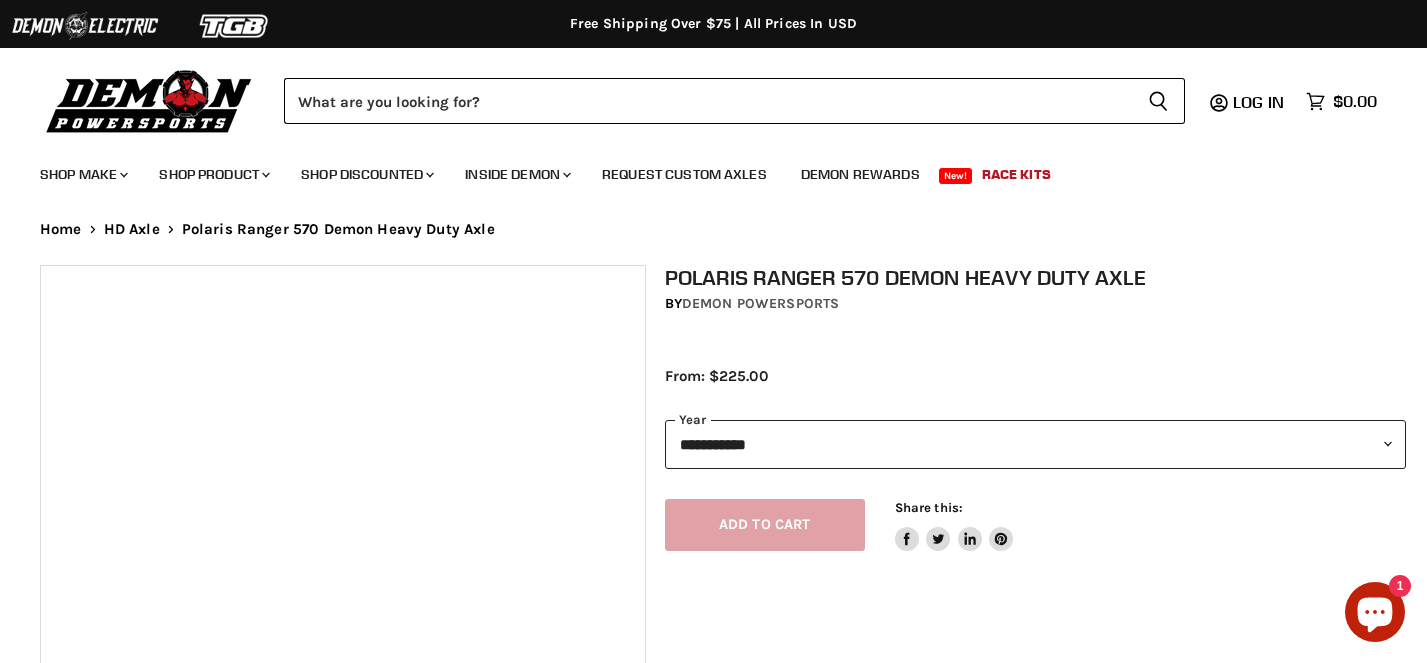 scroll, scrollTop: 0, scrollLeft: 0, axis: both 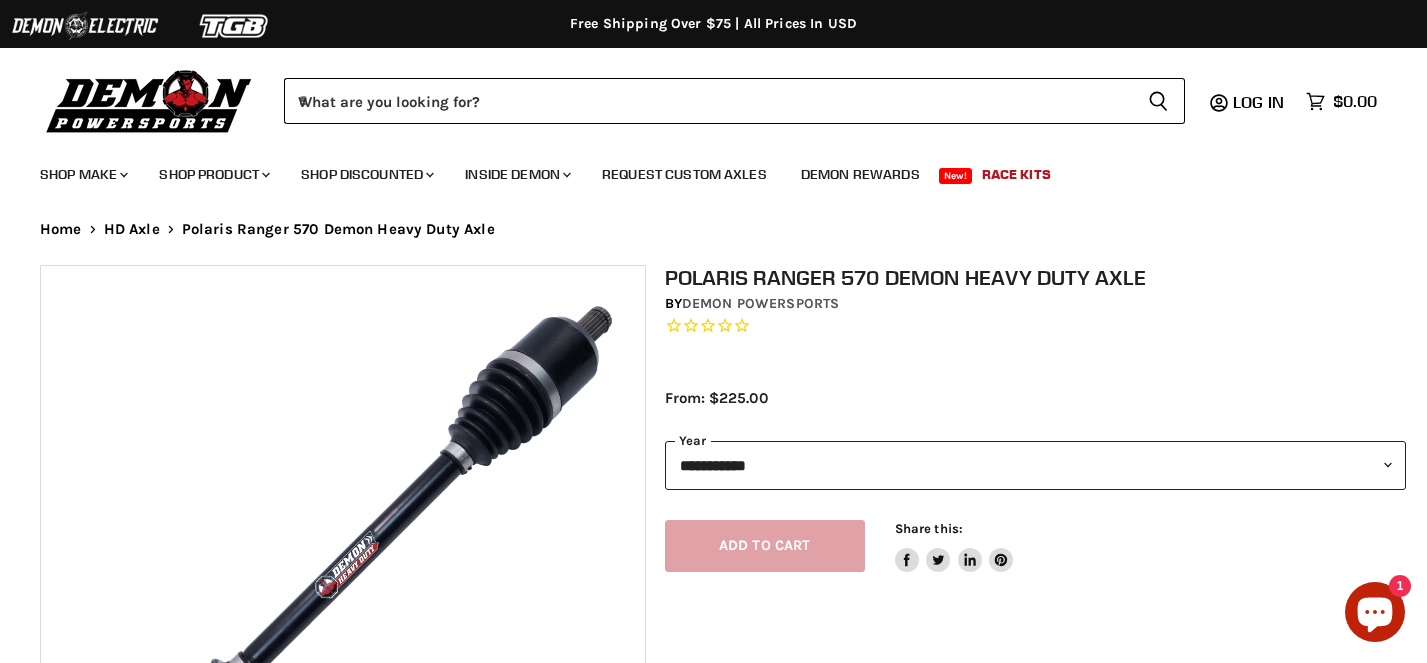 select on "****" 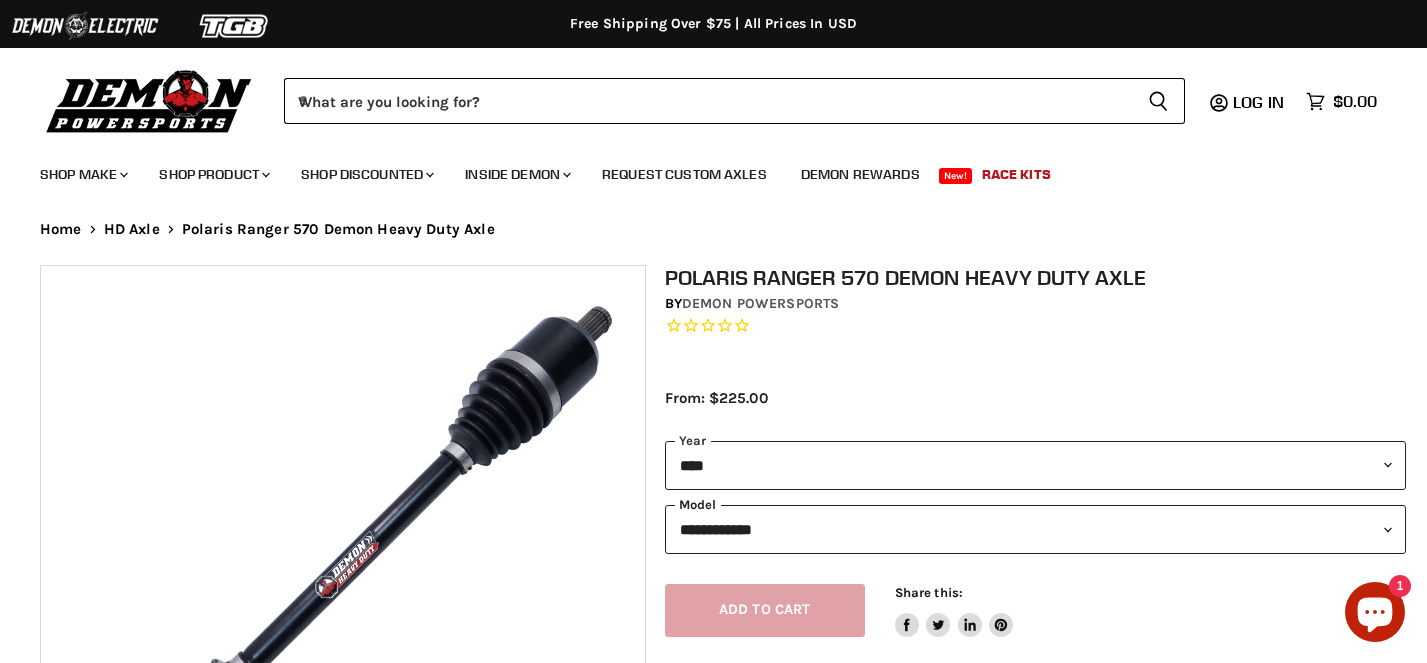 select on "**********" 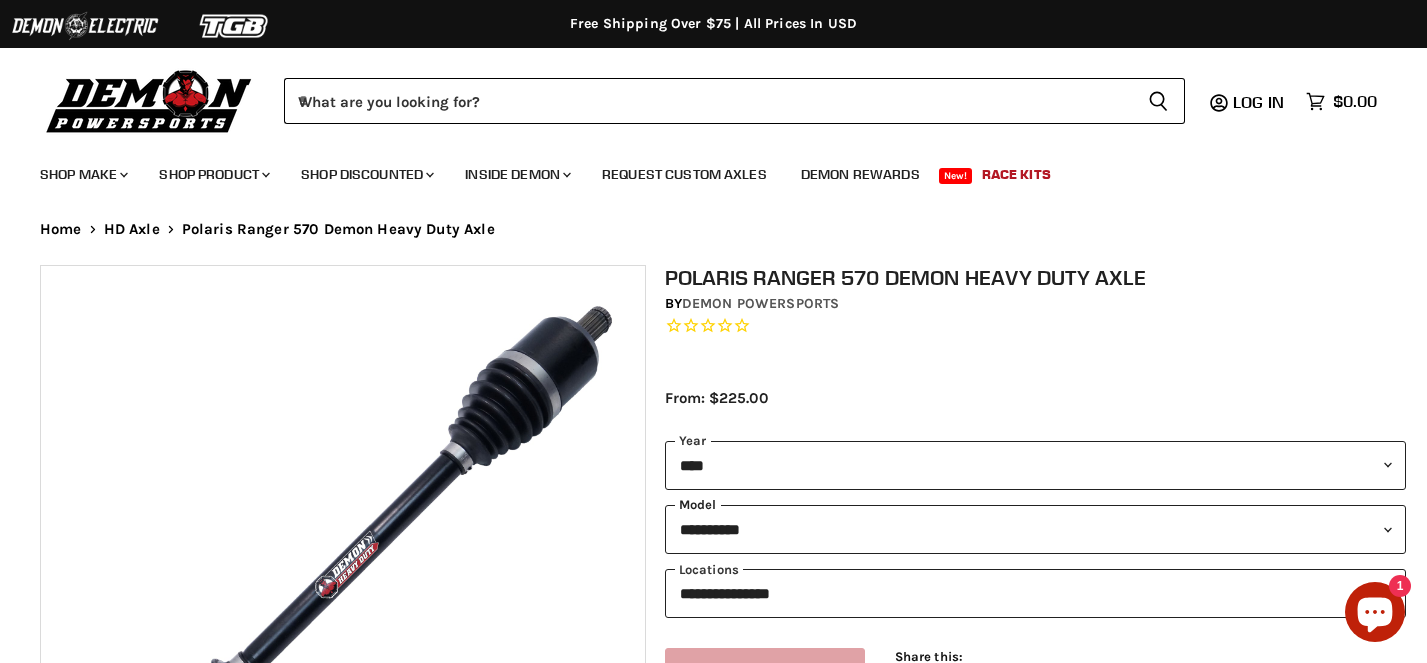 scroll, scrollTop: 68, scrollLeft: 0, axis: vertical 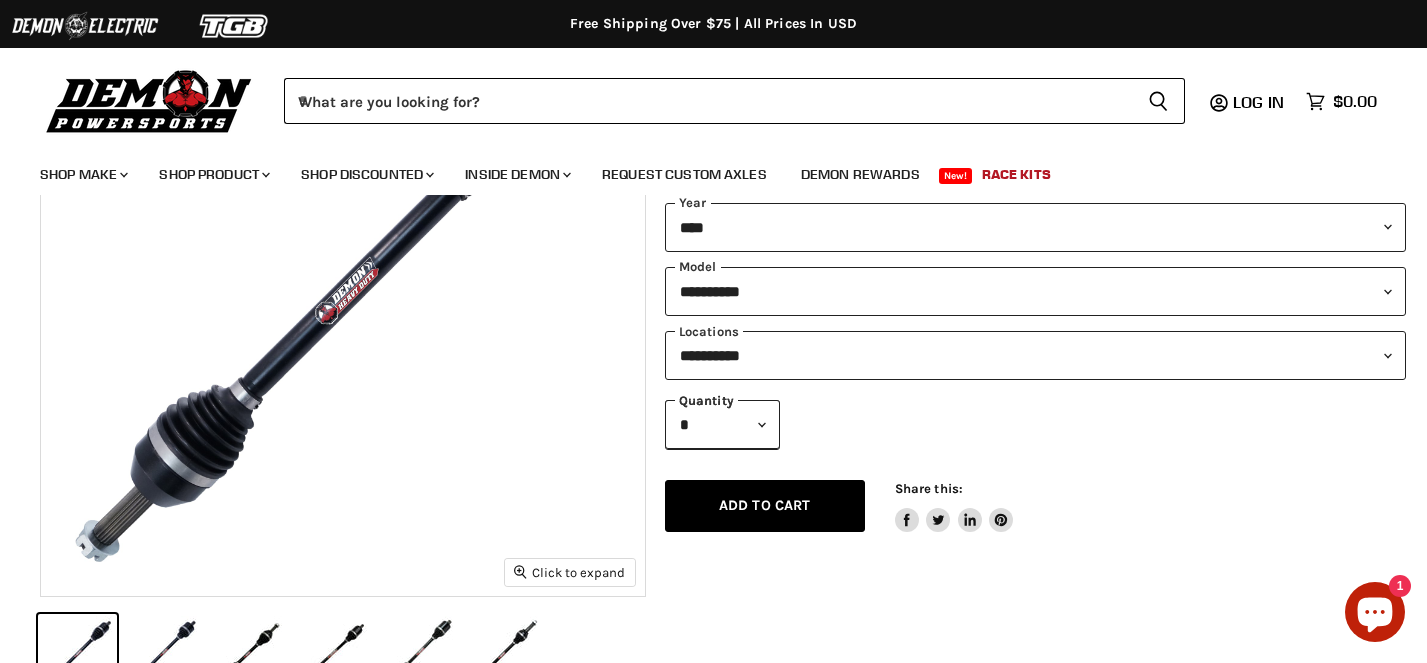 click on "Add to cart
Spinner icon" at bounding box center [765, 506] 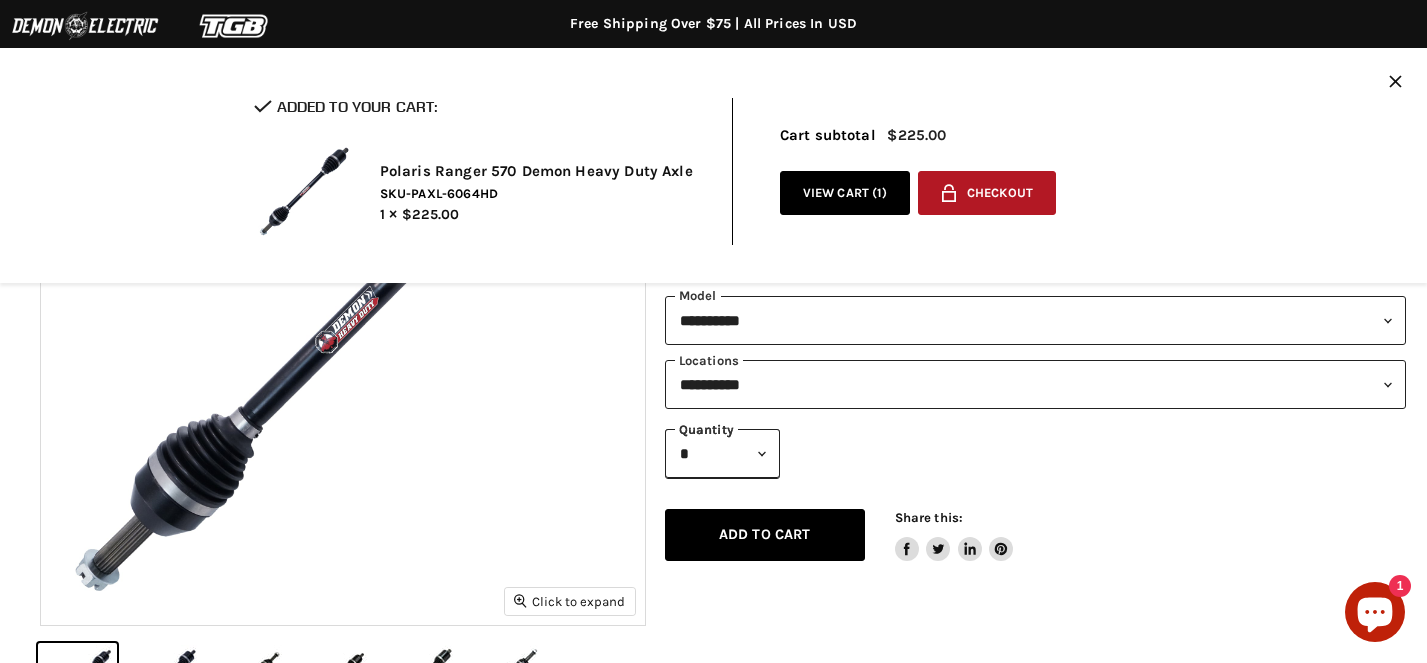 scroll, scrollTop: 230, scrollLeft: 0, axis: vertical 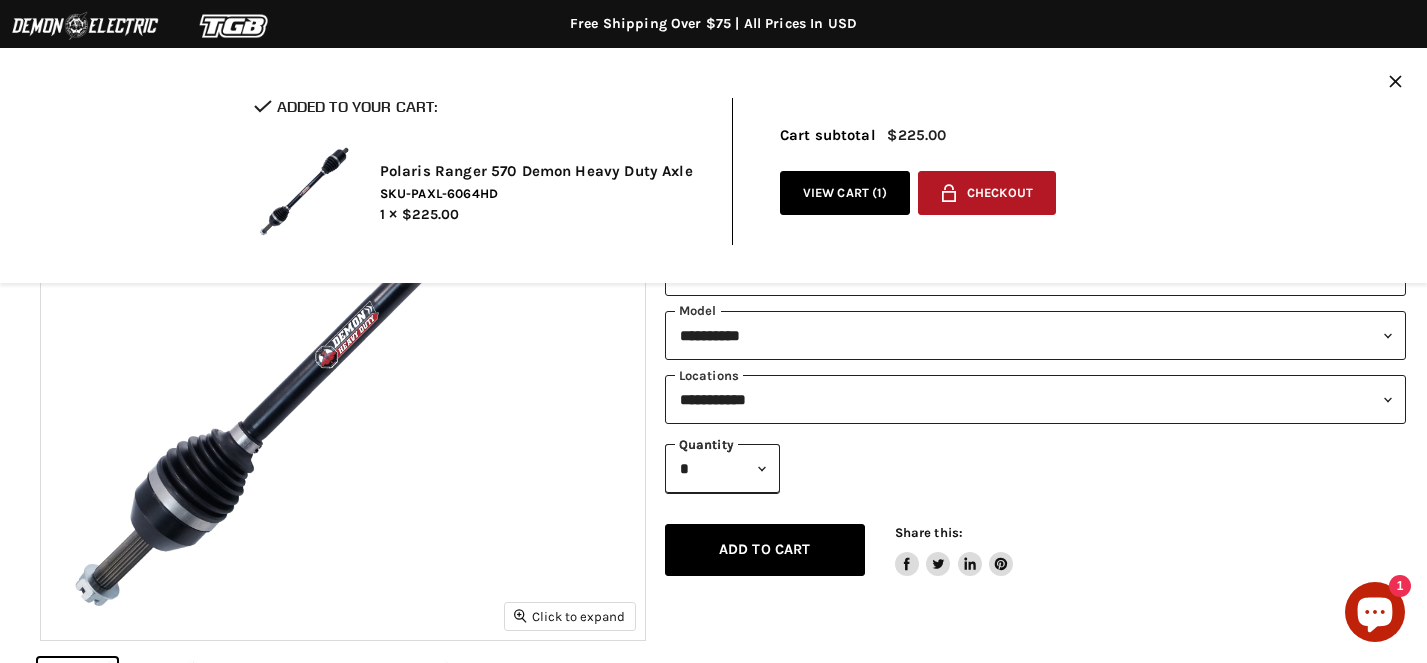 click on "Add to cart" at bounding box center [765, 549] 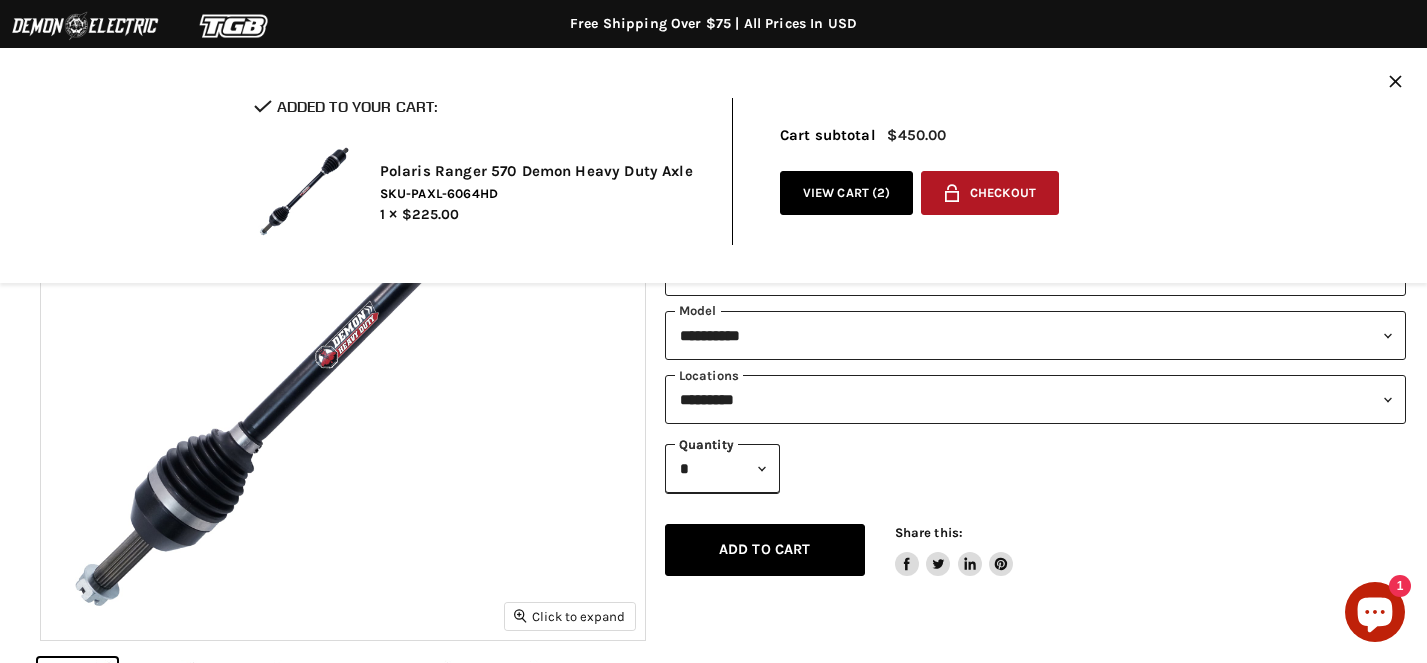click on "Add to cart" at bounding box center (765, 549) 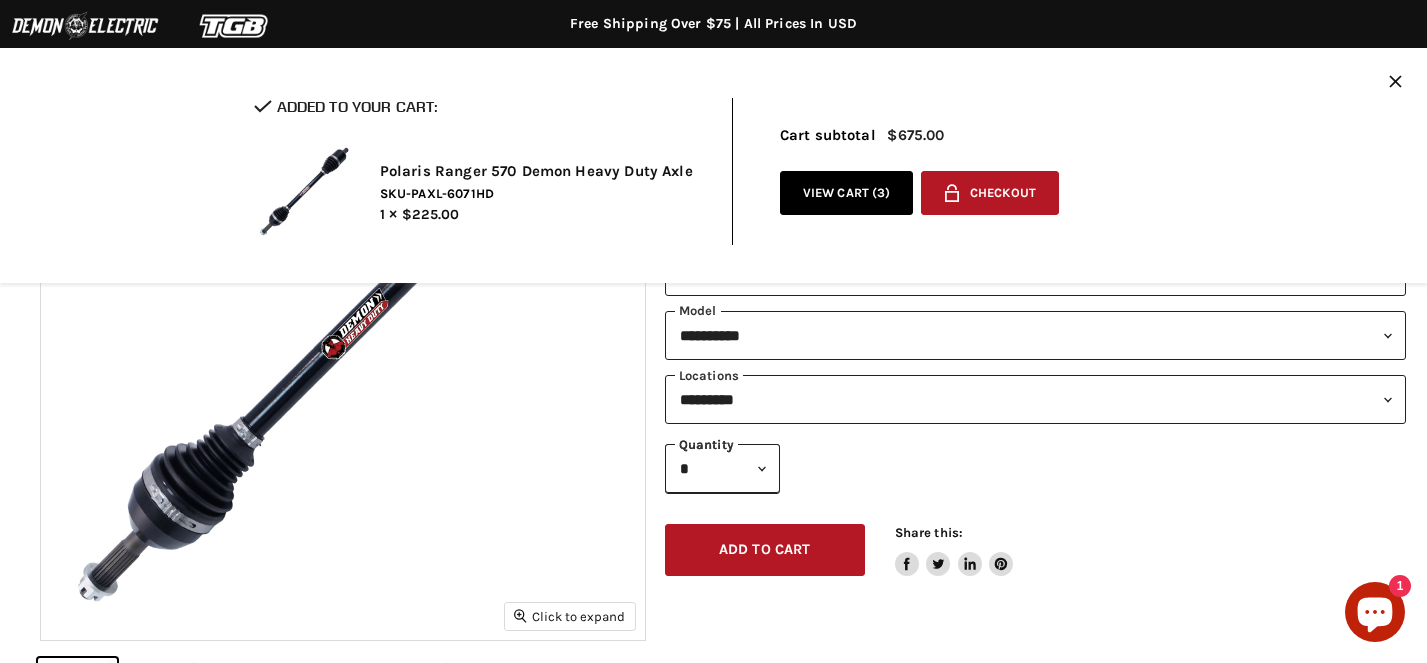 select on "**********" 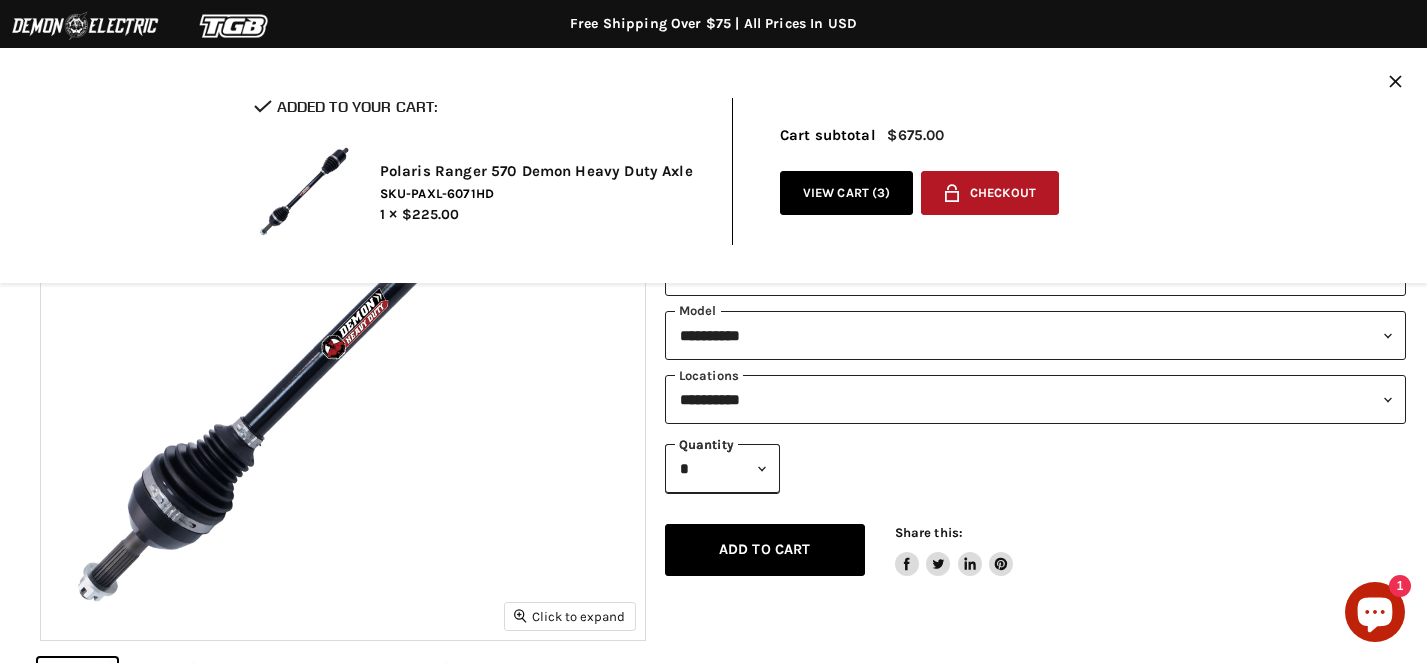 click on "Add to cart
Spinner icon" at bounding box center (765, 550) 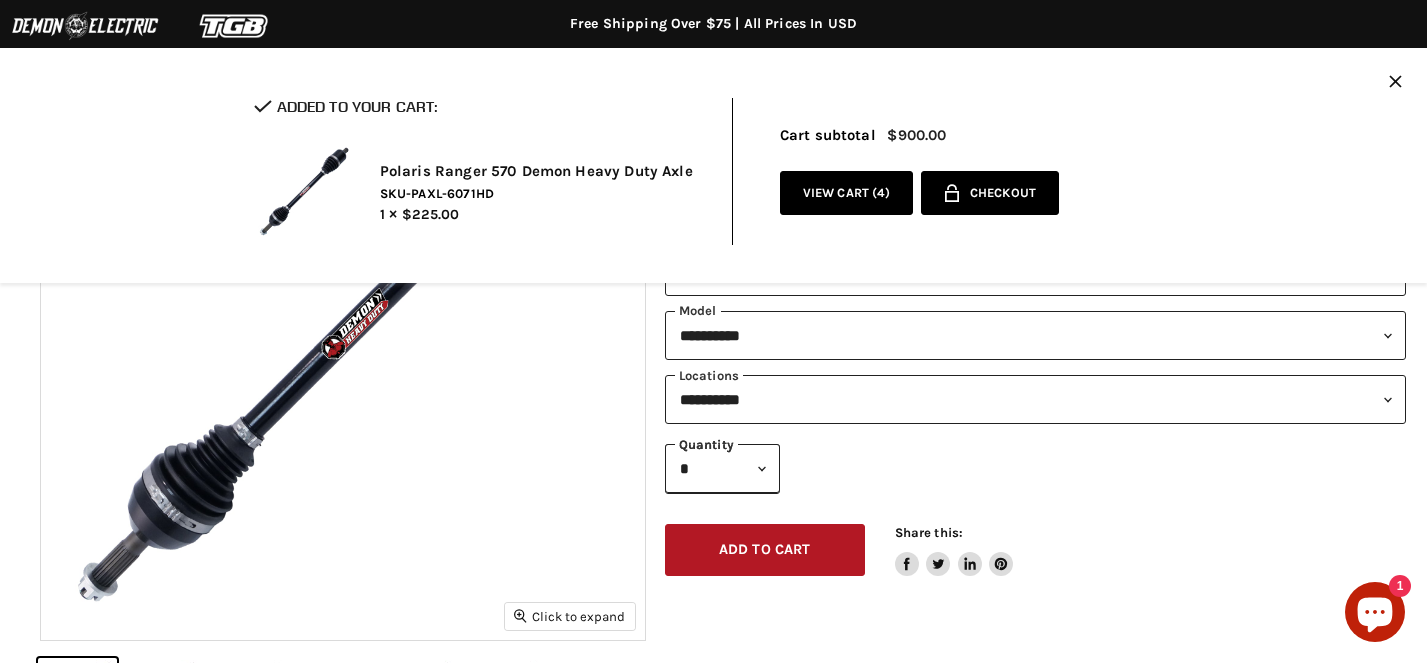 click on "Lock icon
Checkout" at bounding box center (990, 193) 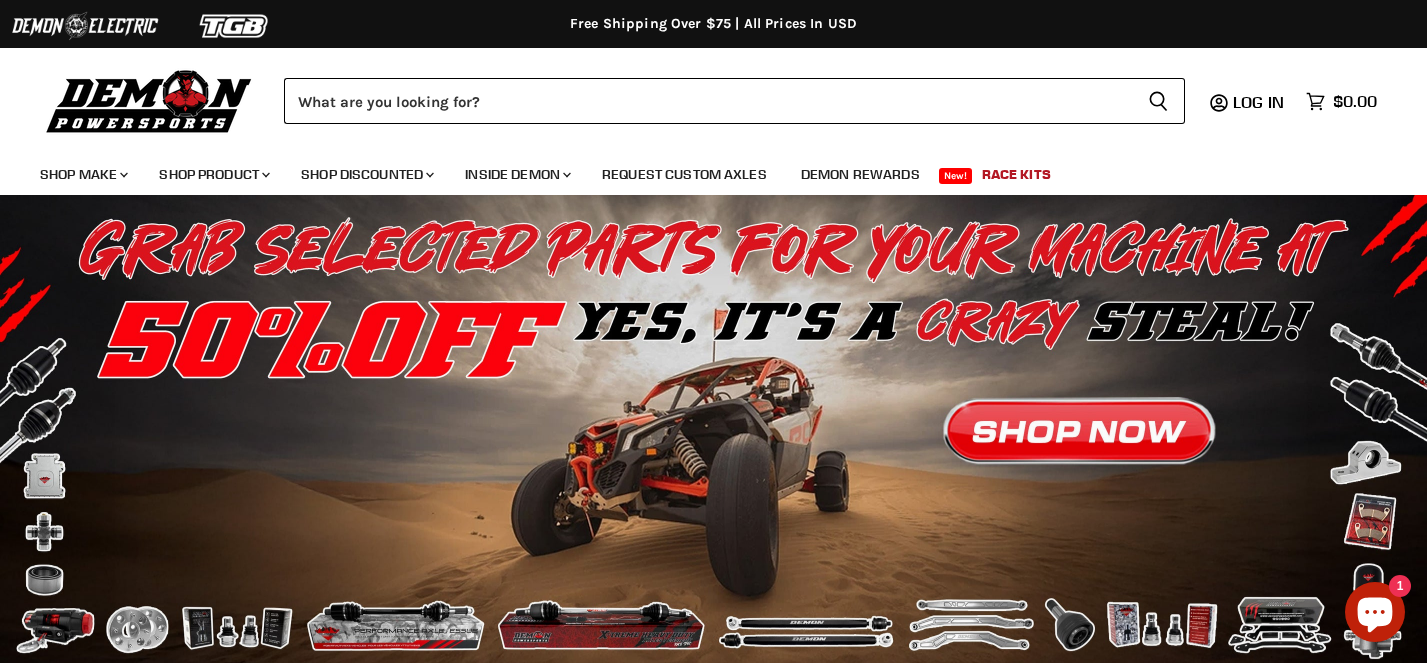 scroll, scrollTop: 0, scrollLeft: 0, axis: both 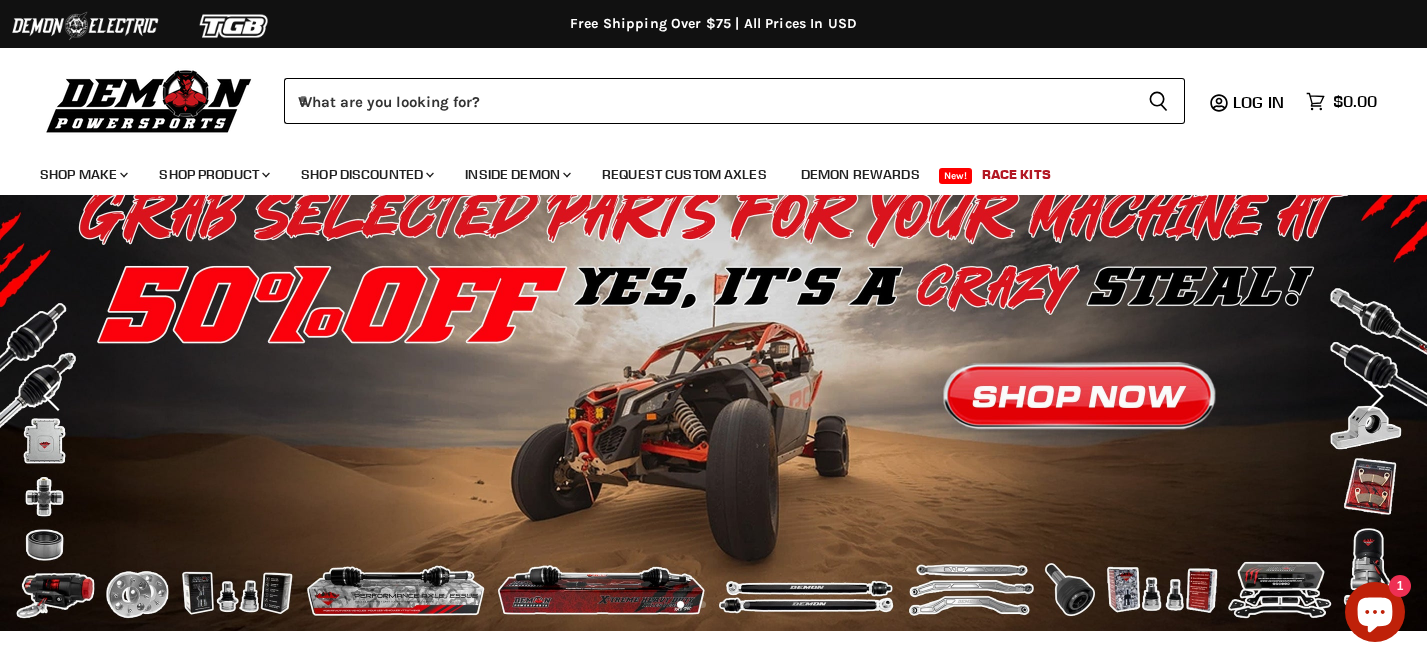 click at bounding box center [713, 395] 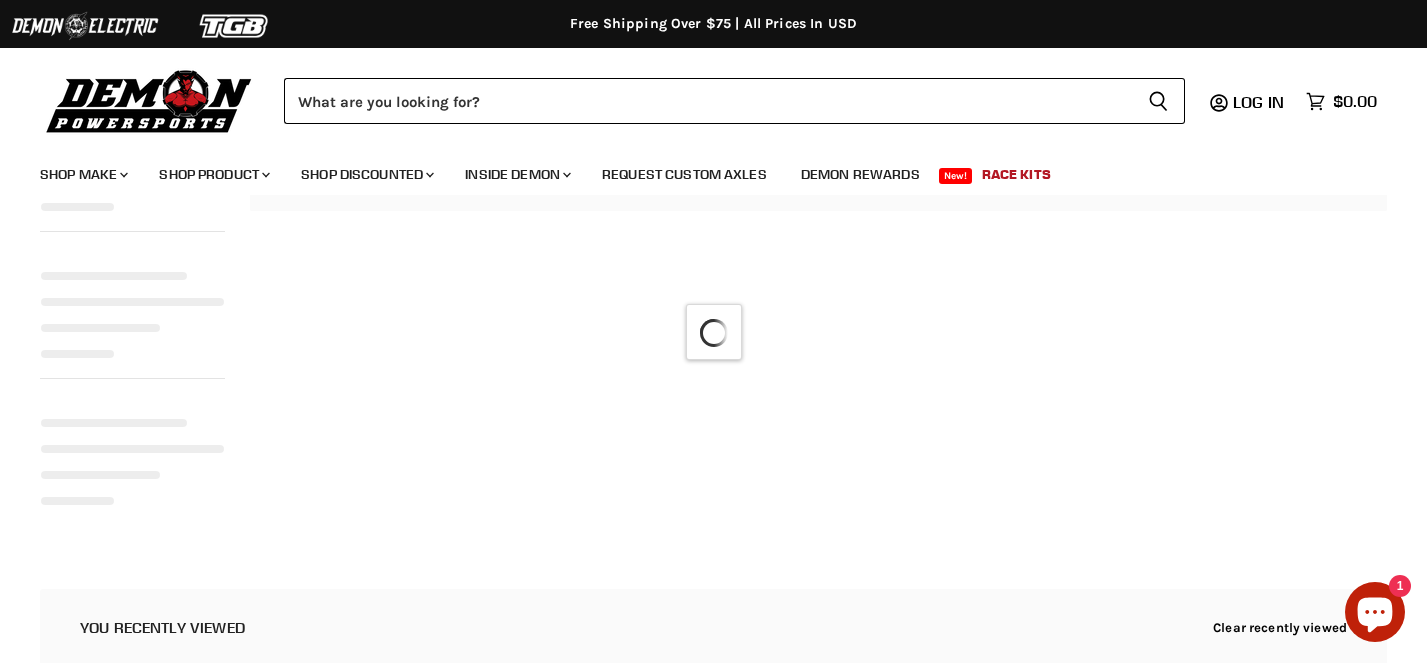 scroll, scrollTop: 223, scrollLeft: 0, axis: vertical 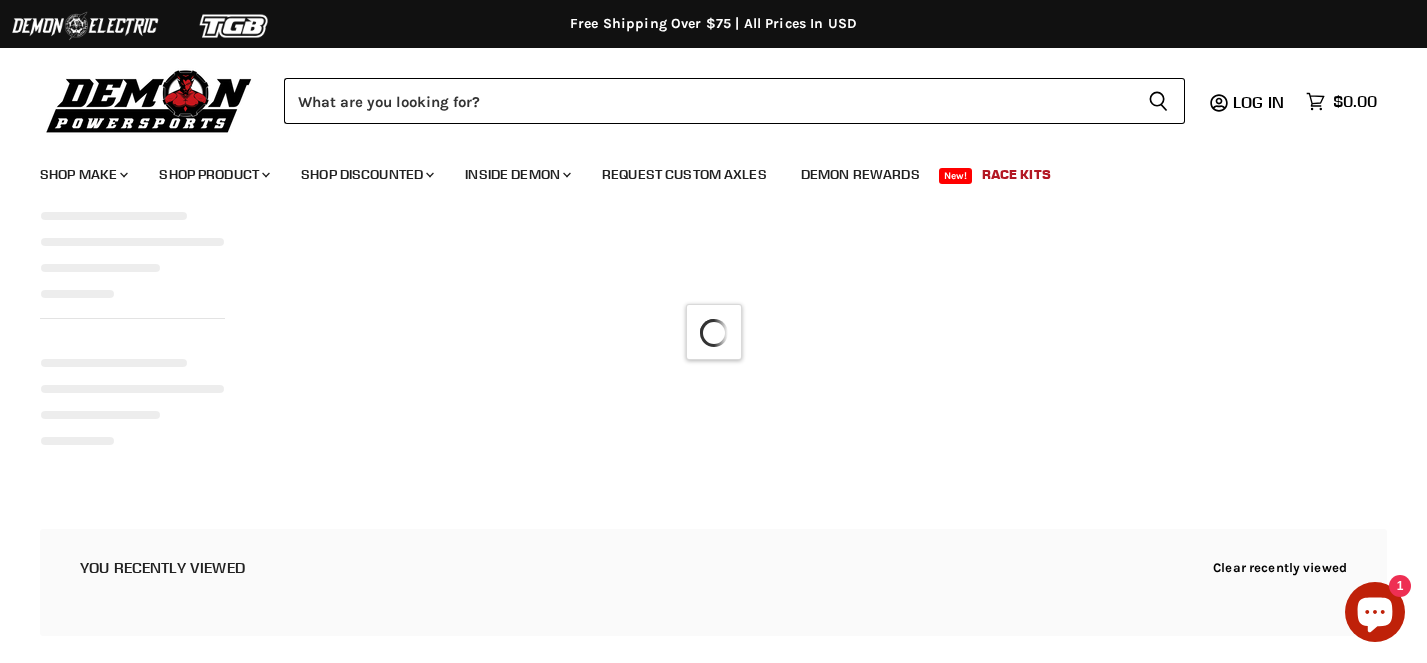 select on "**********" 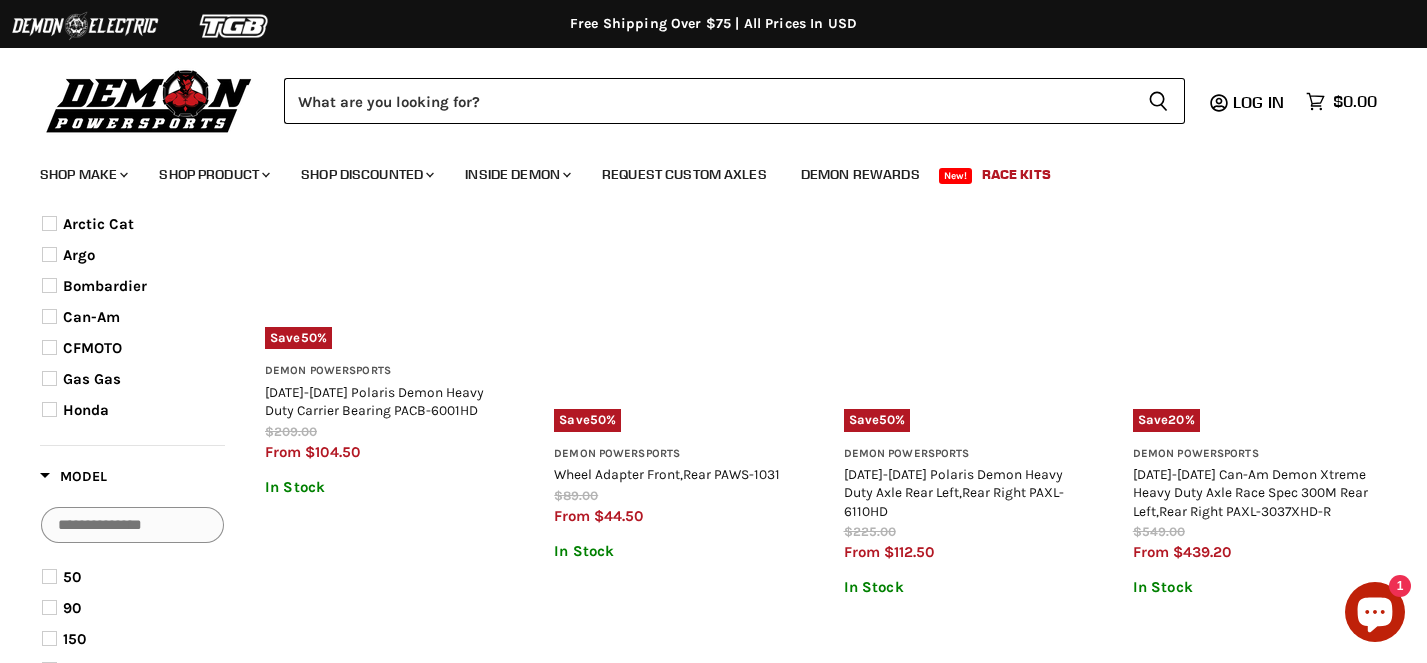 scroll, scrollTop: 0, scrollLeft: 0, axis: both 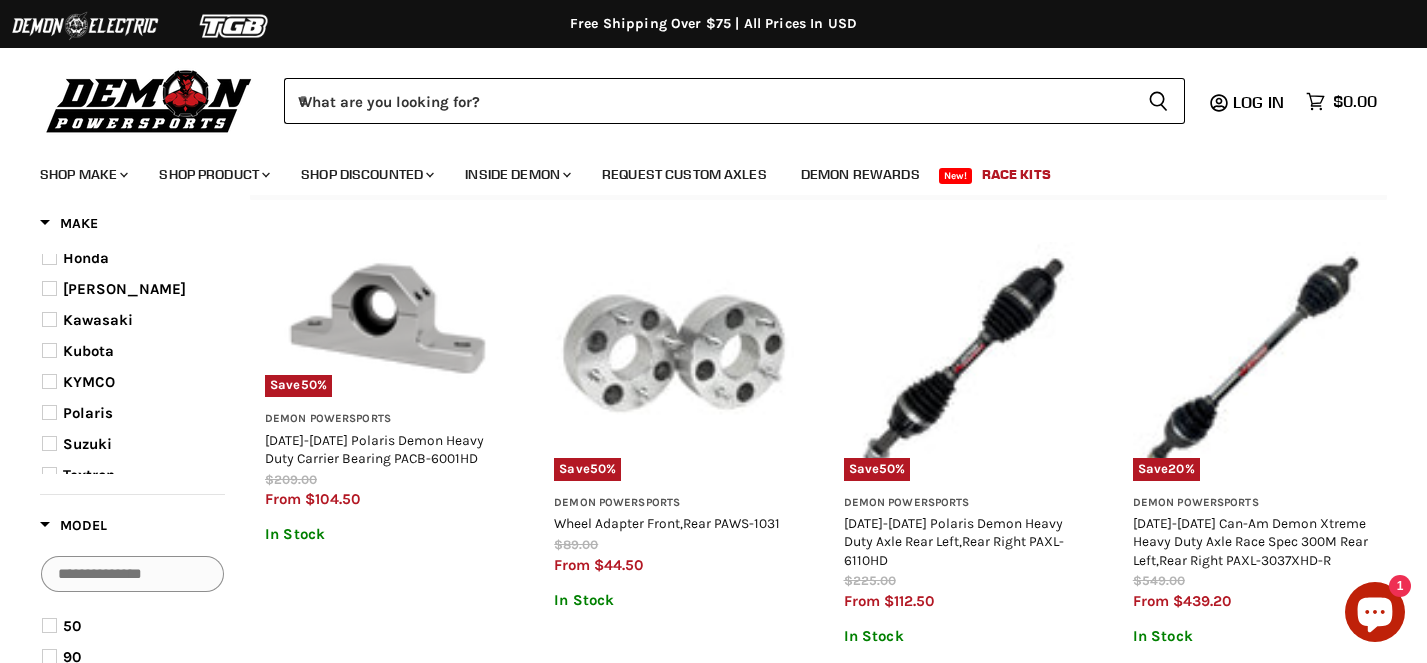 click at bounding box center (49, 412) 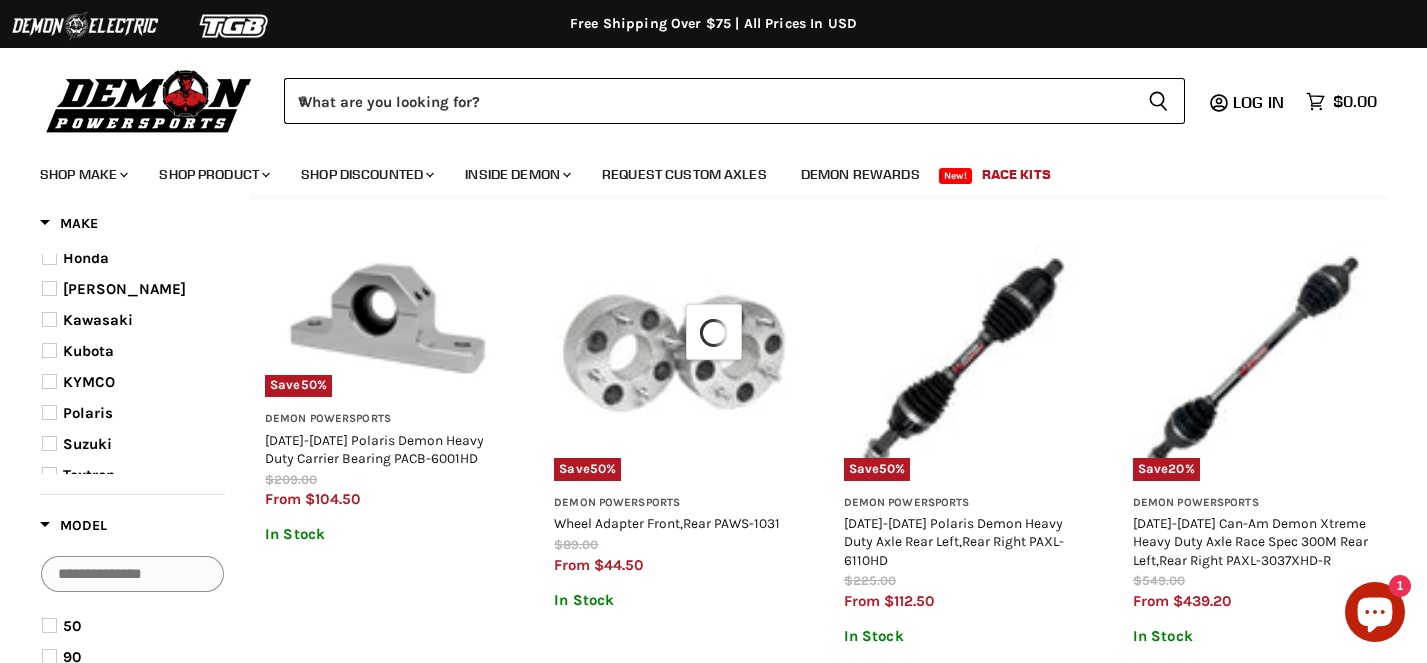 select on "**********" 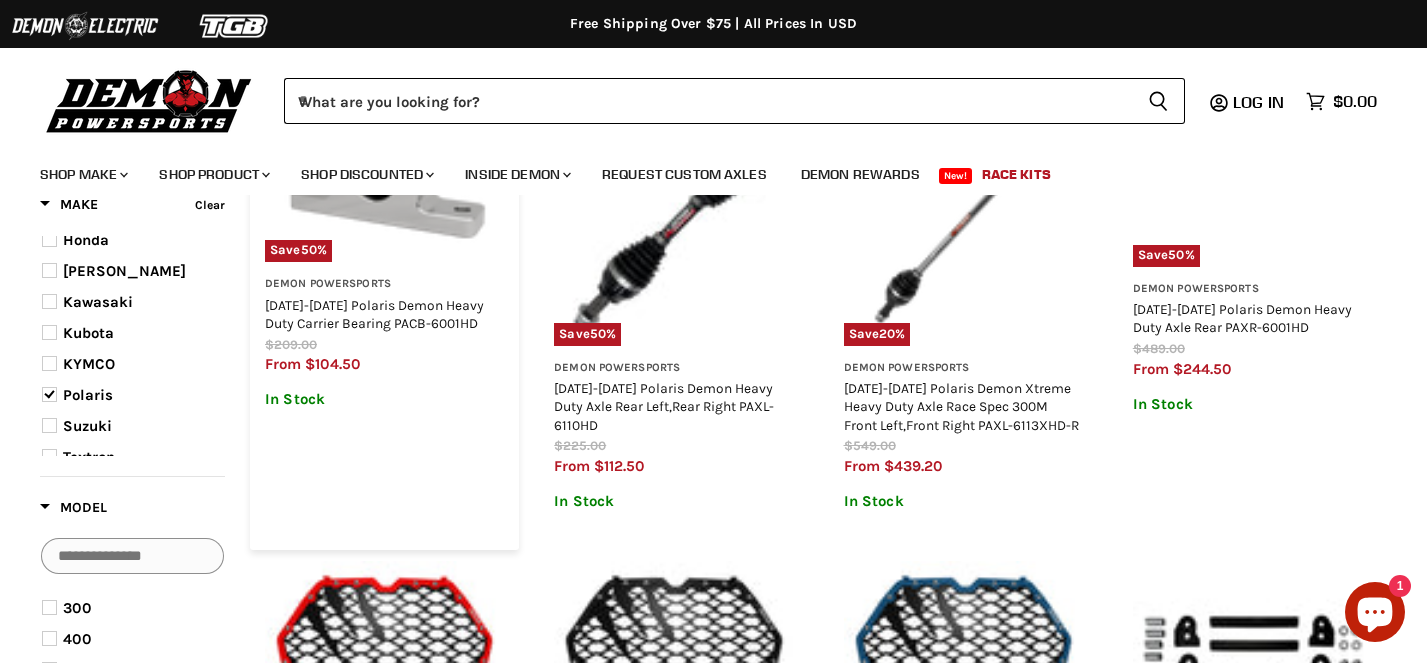 scroll, scrollTop: 310, scrollLeft: 0, axis: vertical 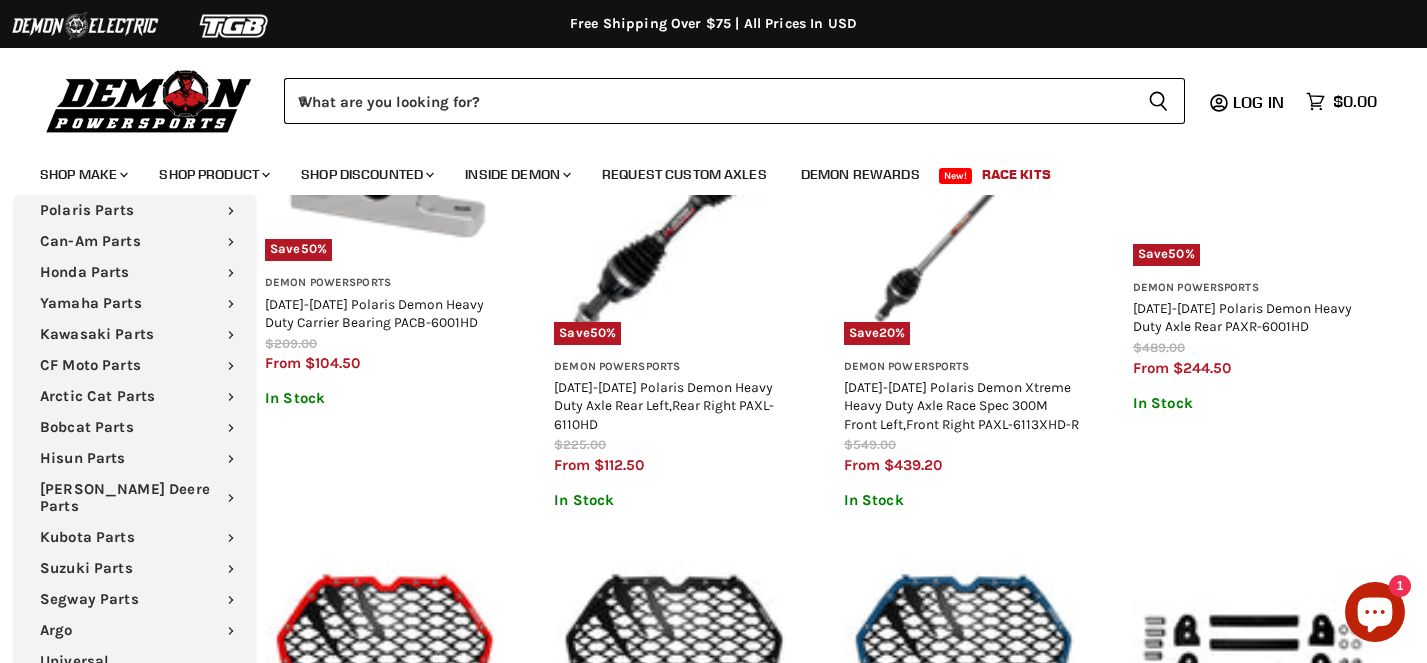 click at bounding box center (149, 100) 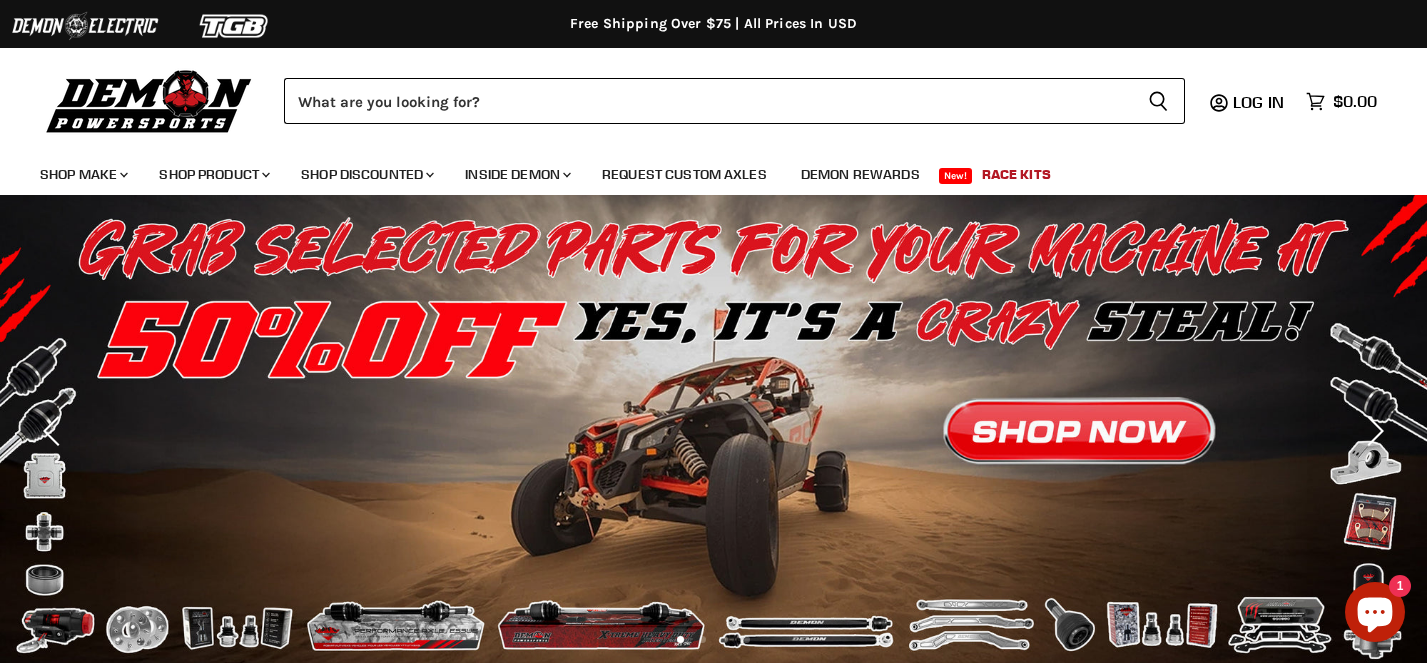 scroll, scrollTop: 0, scrollLeft: 0, axis: both 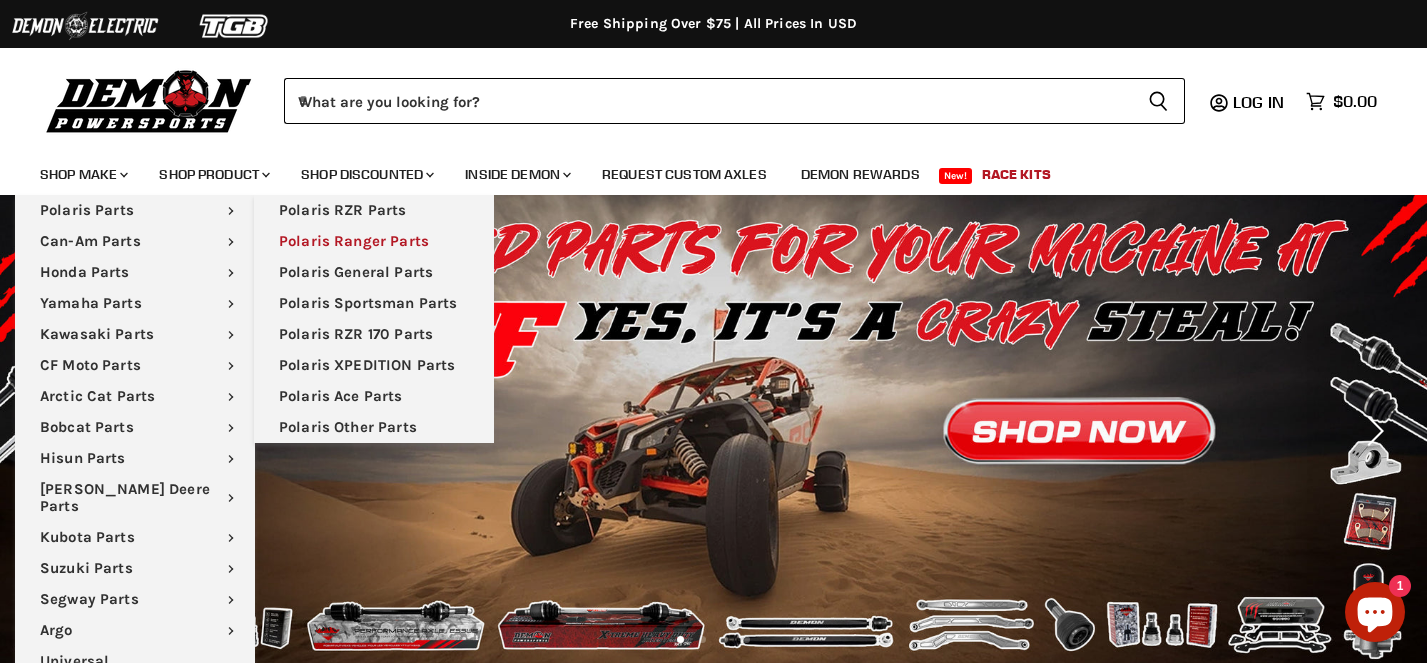 click on "Polaris Ranger Parts" at bounding box center [374, 241] 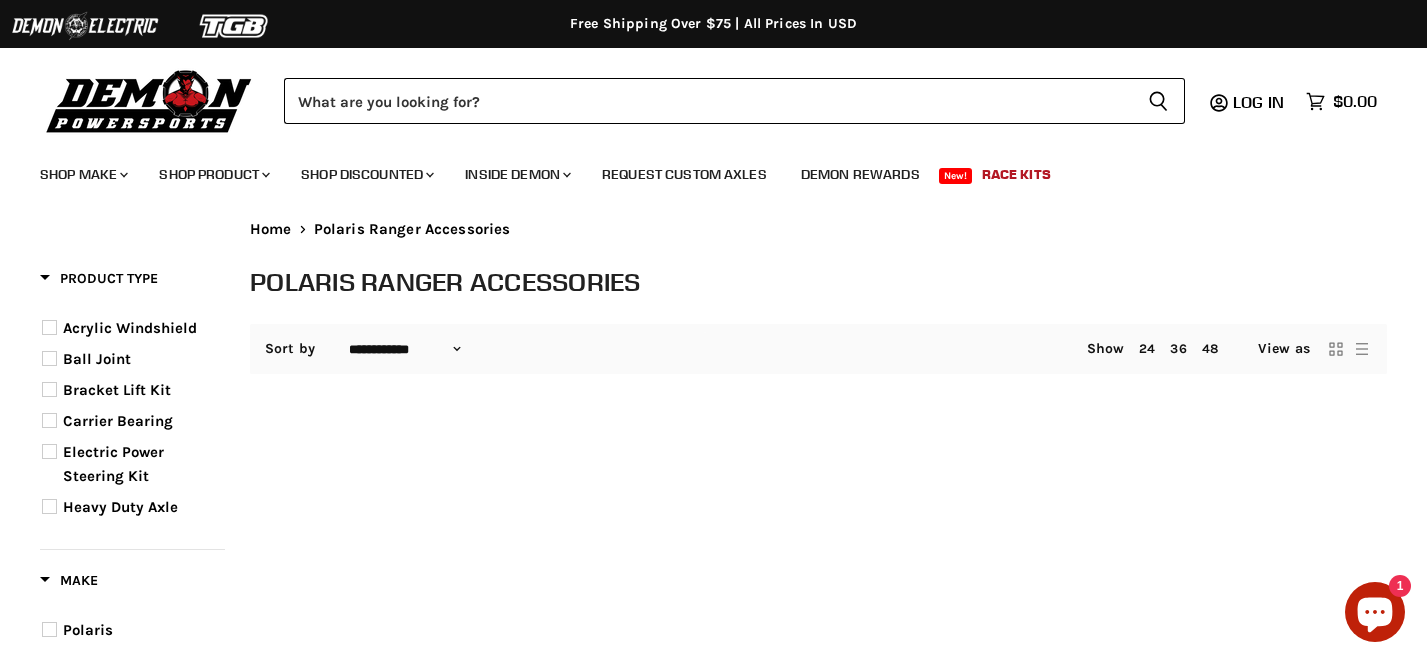 select on "**********" 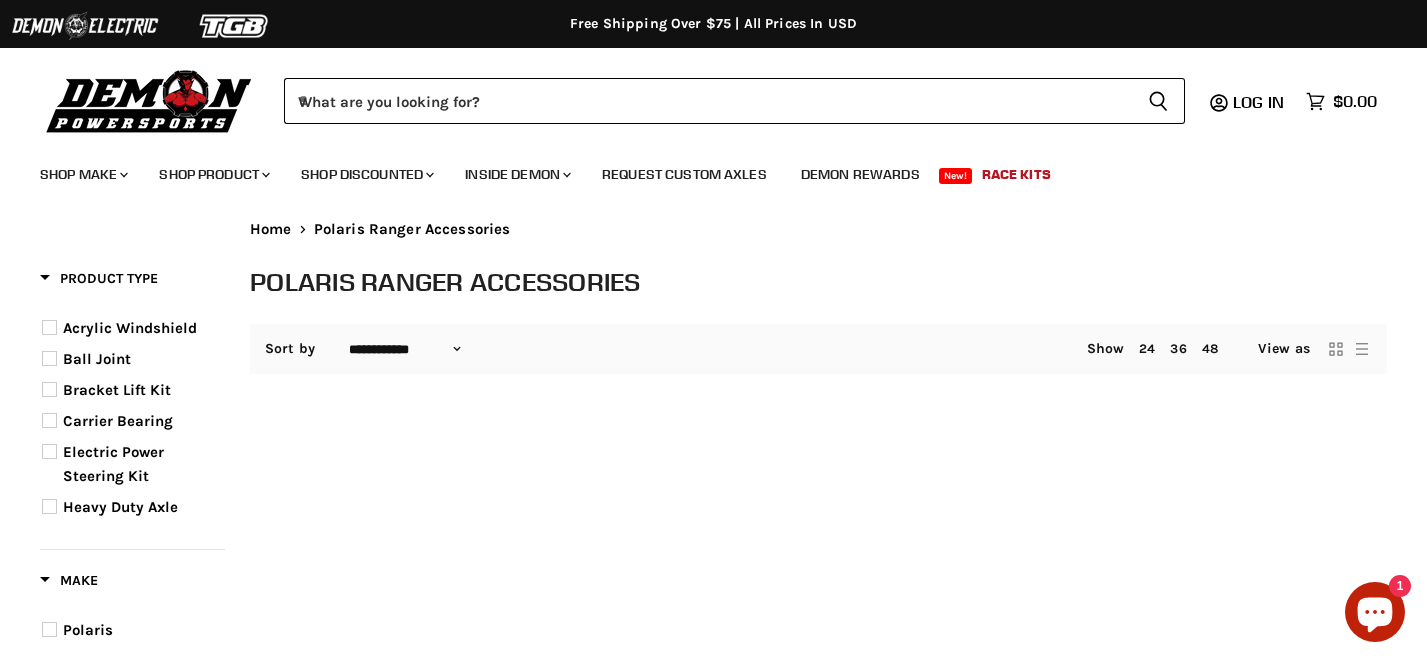 scroll, scrollTop: 0, scrollLeft: 0, axis: both 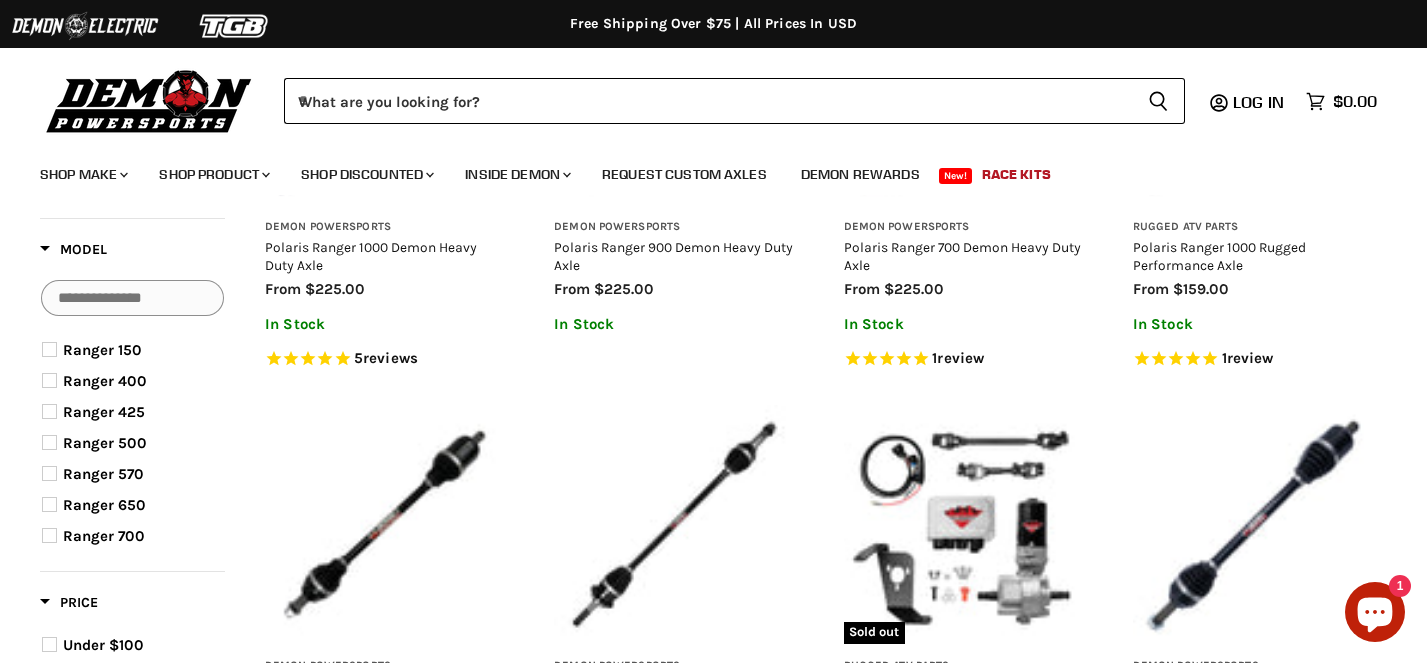 click at bounding box center (49, 473) 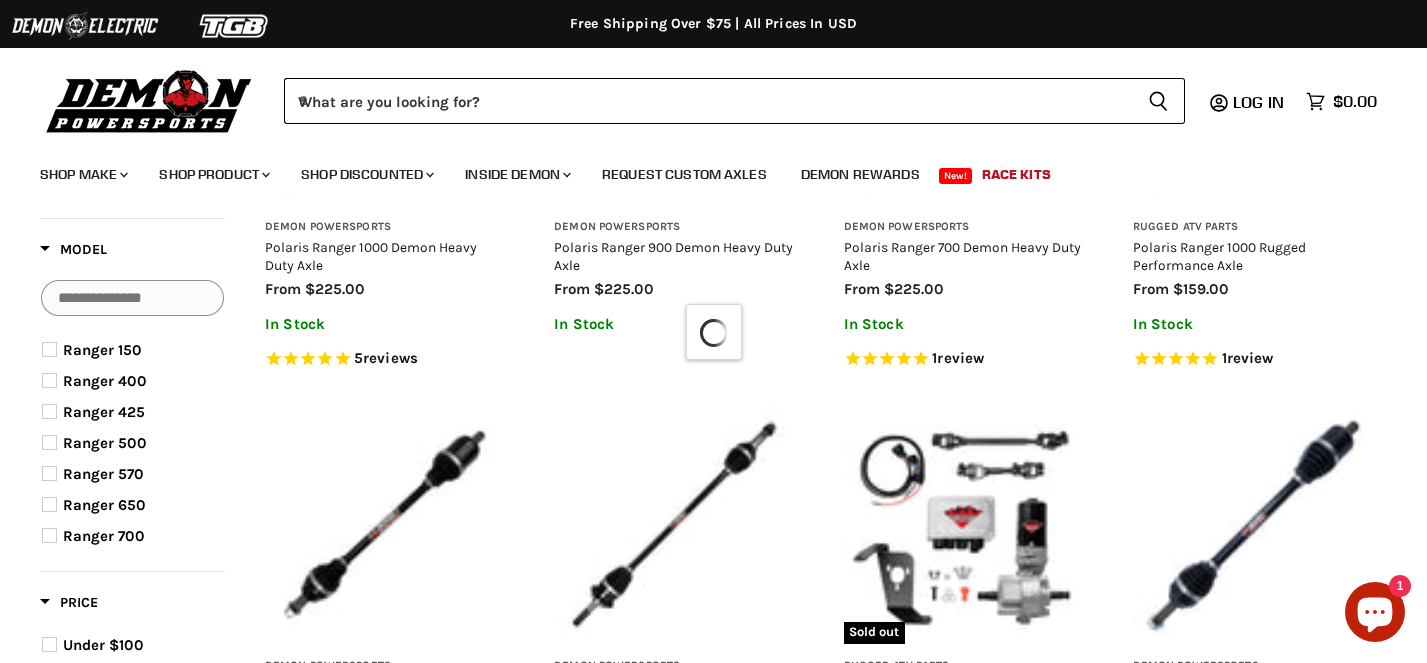 select on "**********" 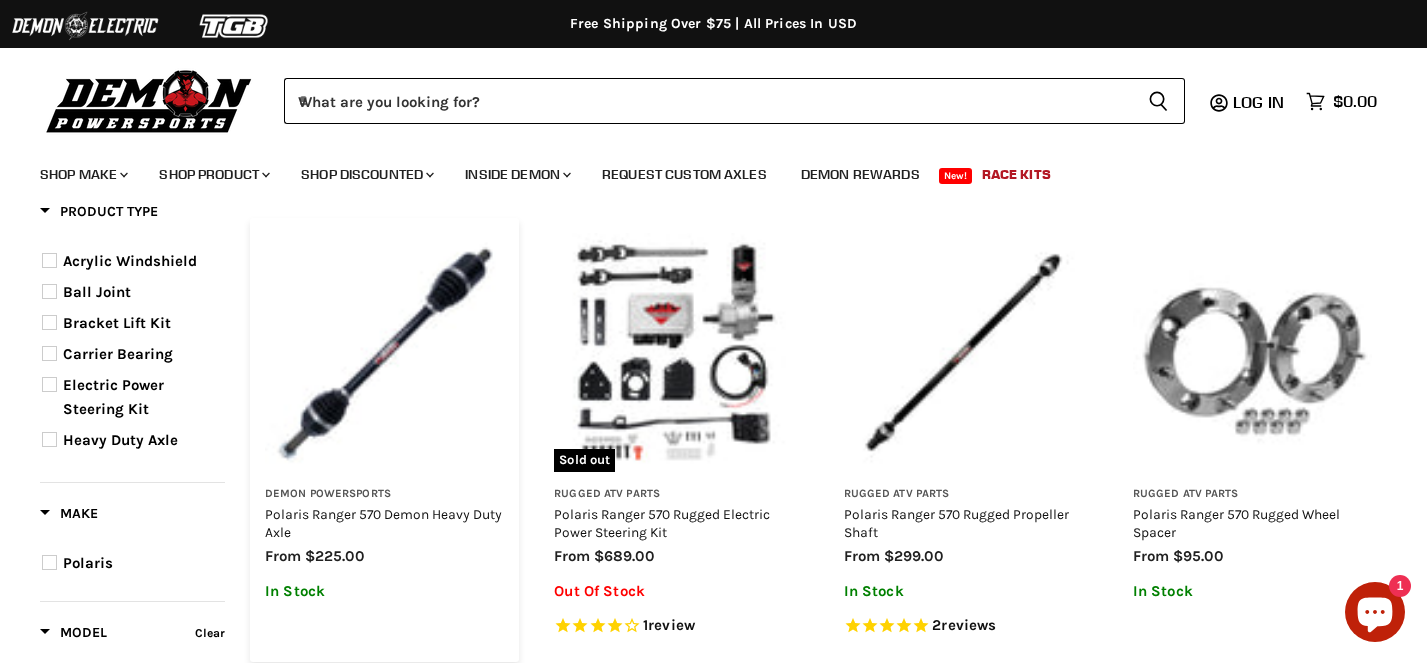 scroll, scrollTop: 185, scrollLeft: 0, axis: vertical 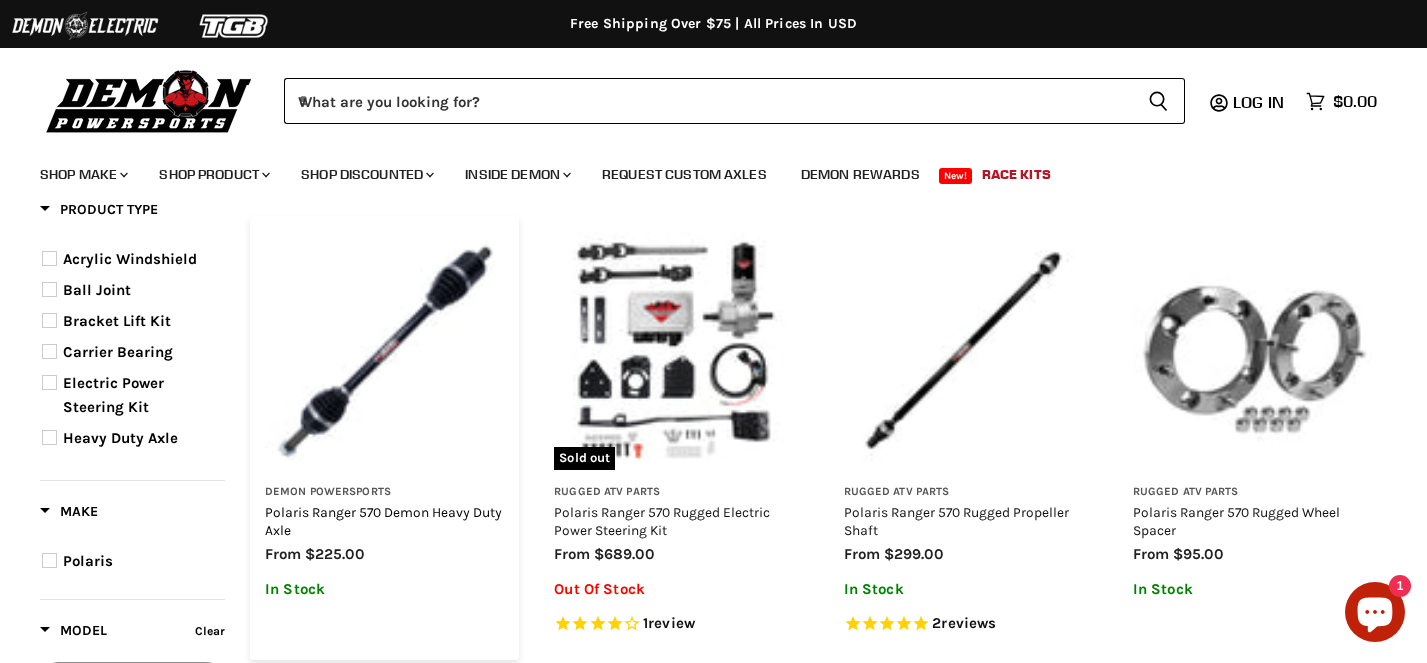click on "Polaris Ranger 570 Demon Heavy Duty Axle" at bounding box center [383, 521] 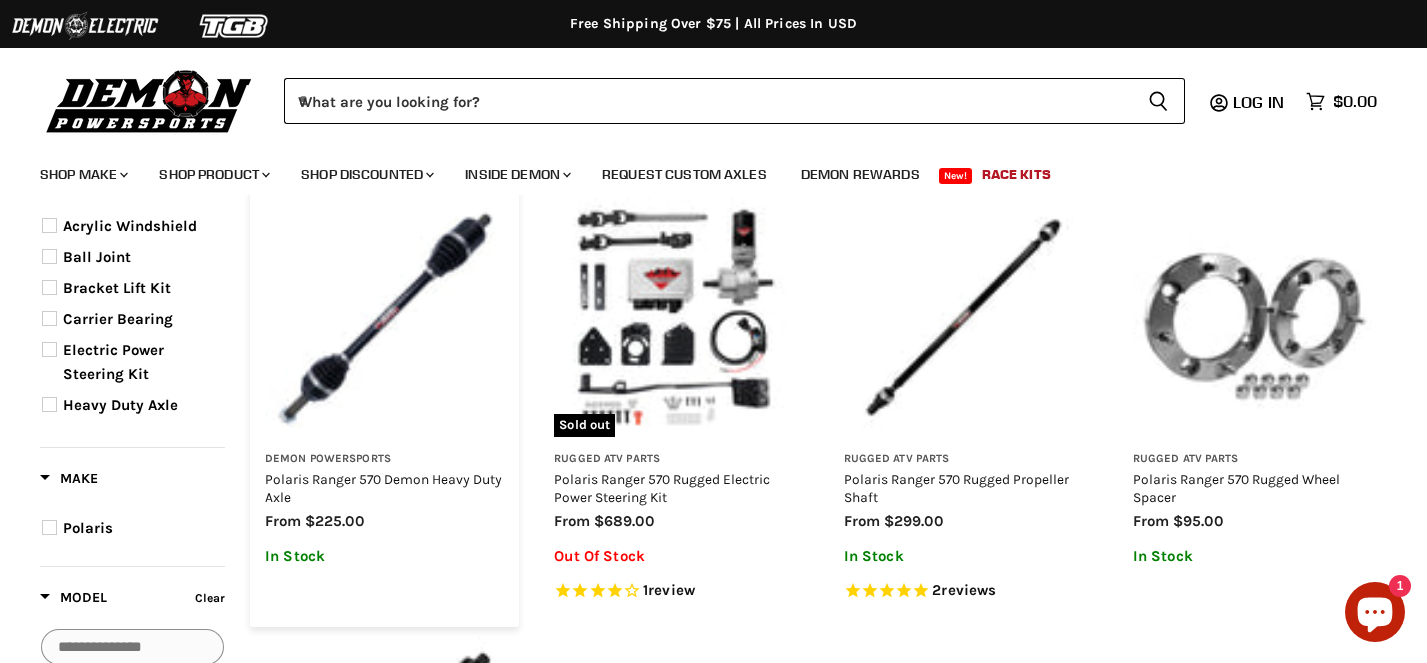 scroll, scrollTop: 215, scrollLeft: 0, axis: vertical 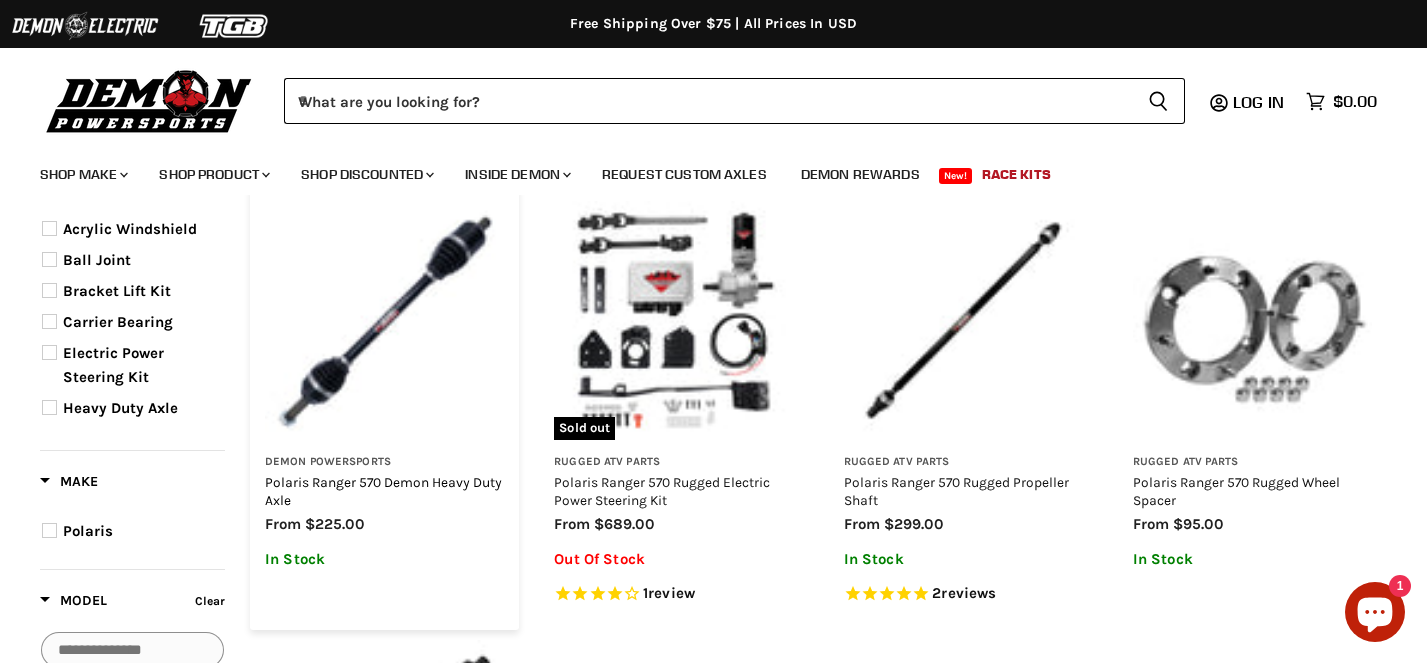 click on "Polaris Ranger 570 Demon Heavy Duty Axle" at bounding box center (383, 491) 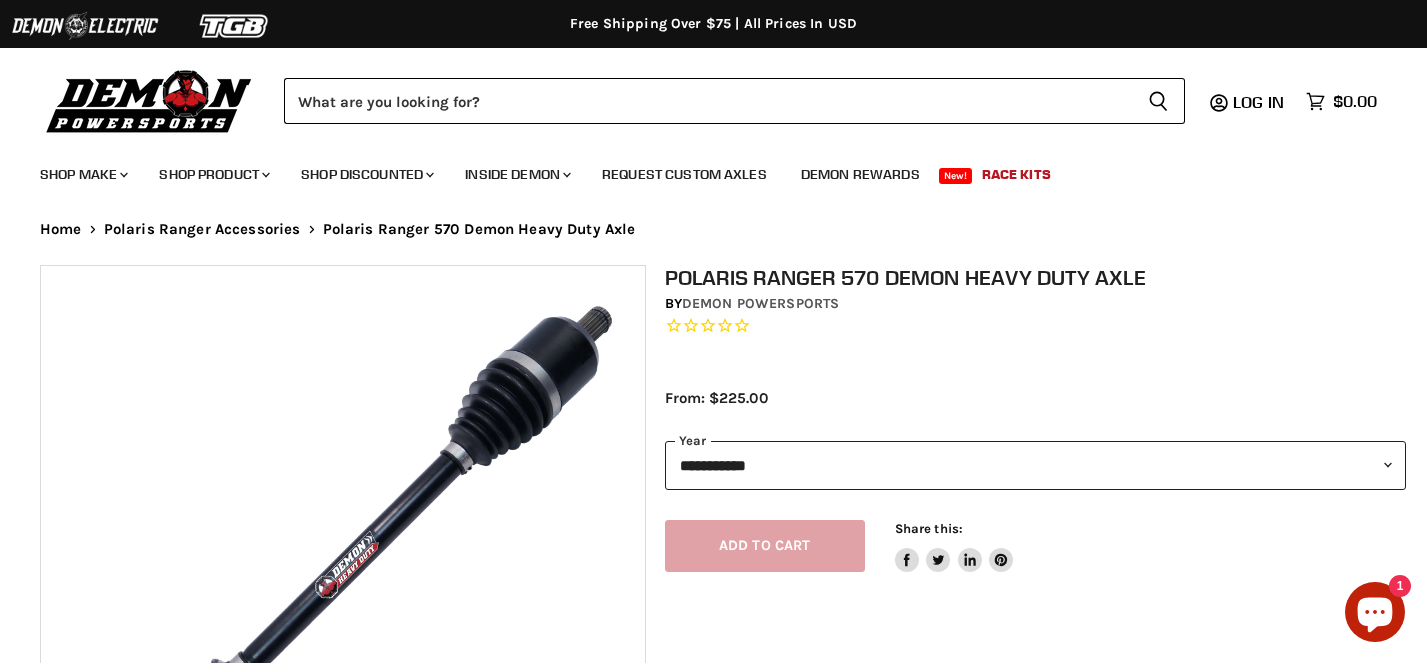 scroll, scrollTop: 0, scrollLeft: 0, axis: both 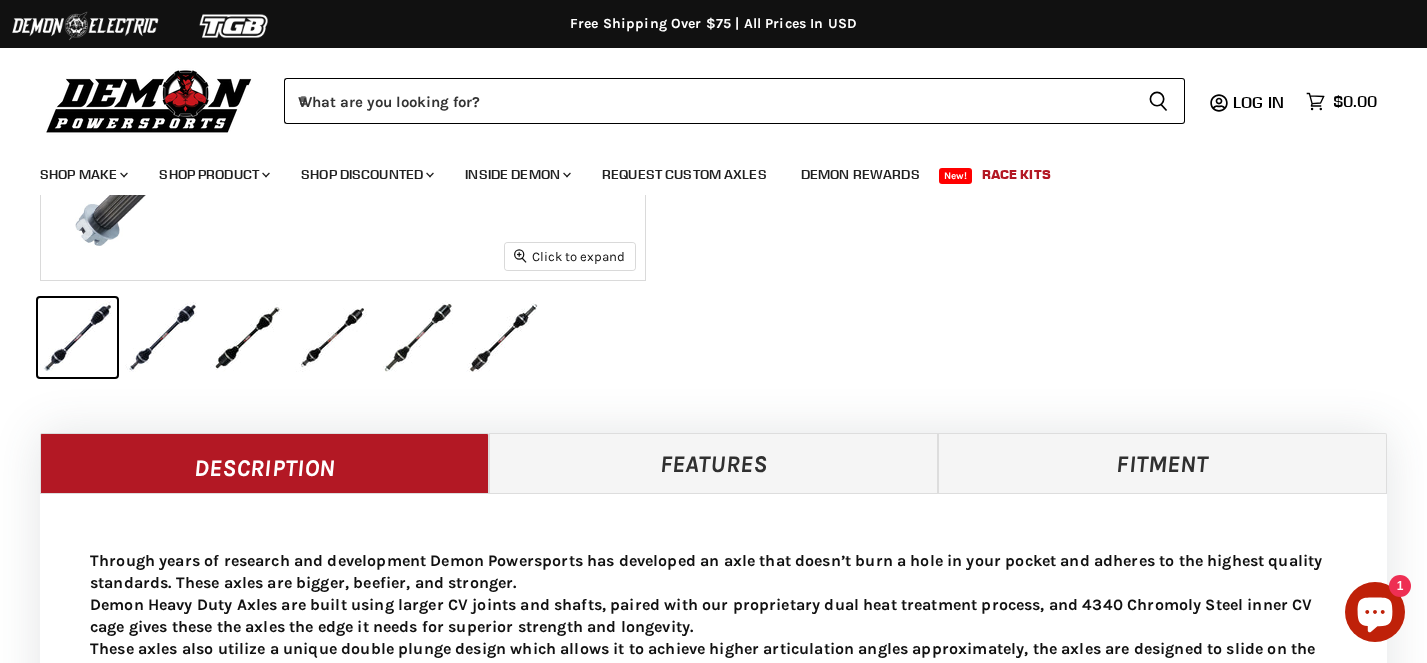 click on "Features" at bounding box center [713, 463] 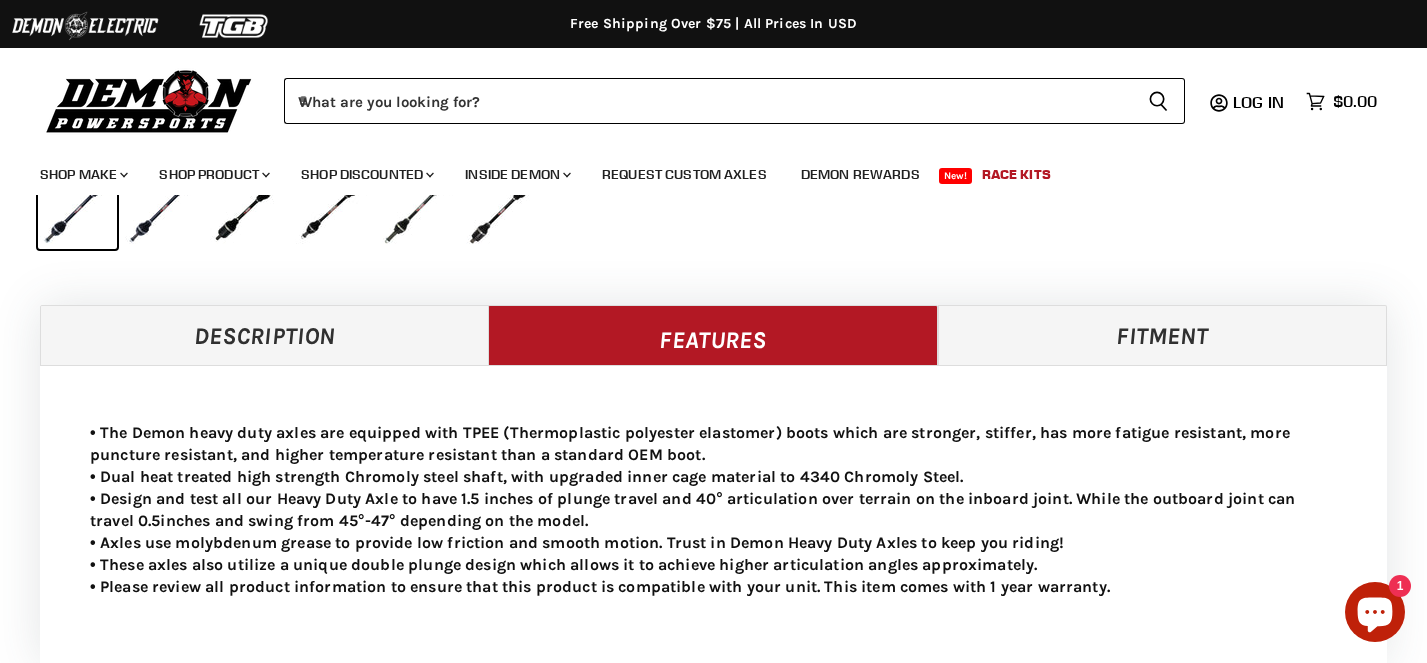 scroll, scrollTop: 632, scrollLeft: 0, axis: vertical 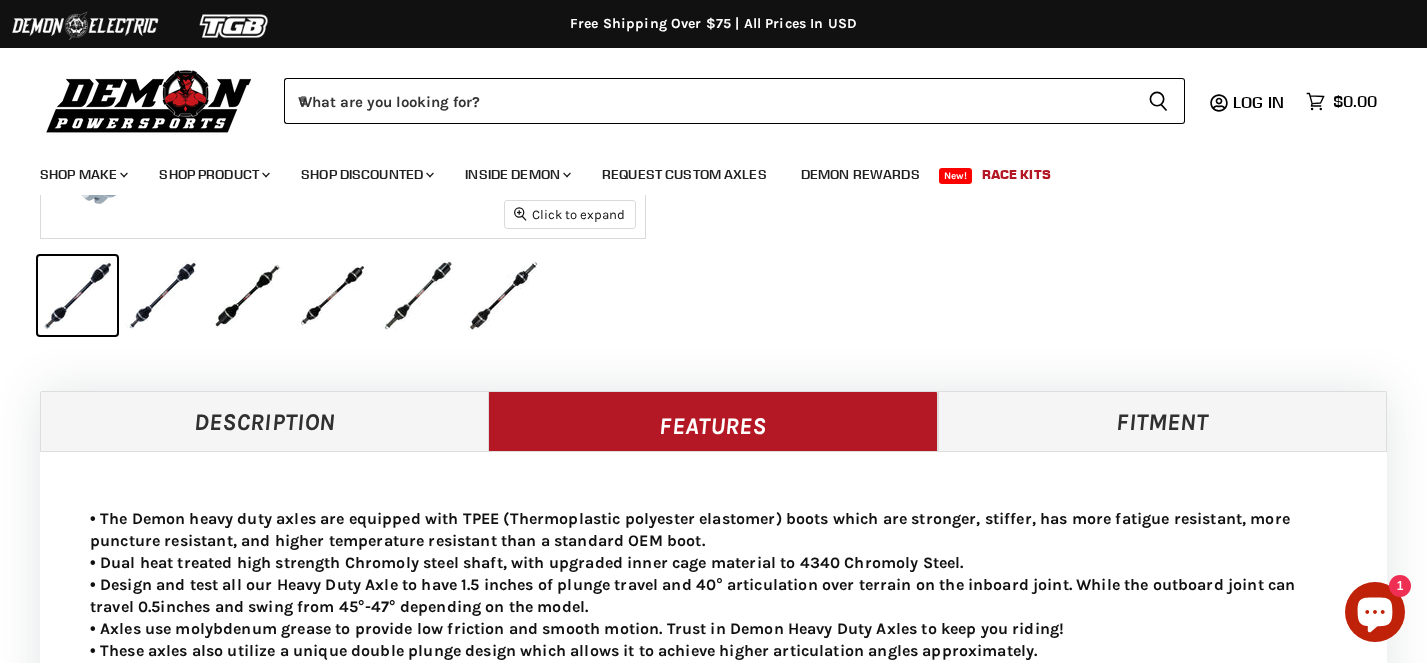 click on "Fitment" at bounding box center [1162, 421] 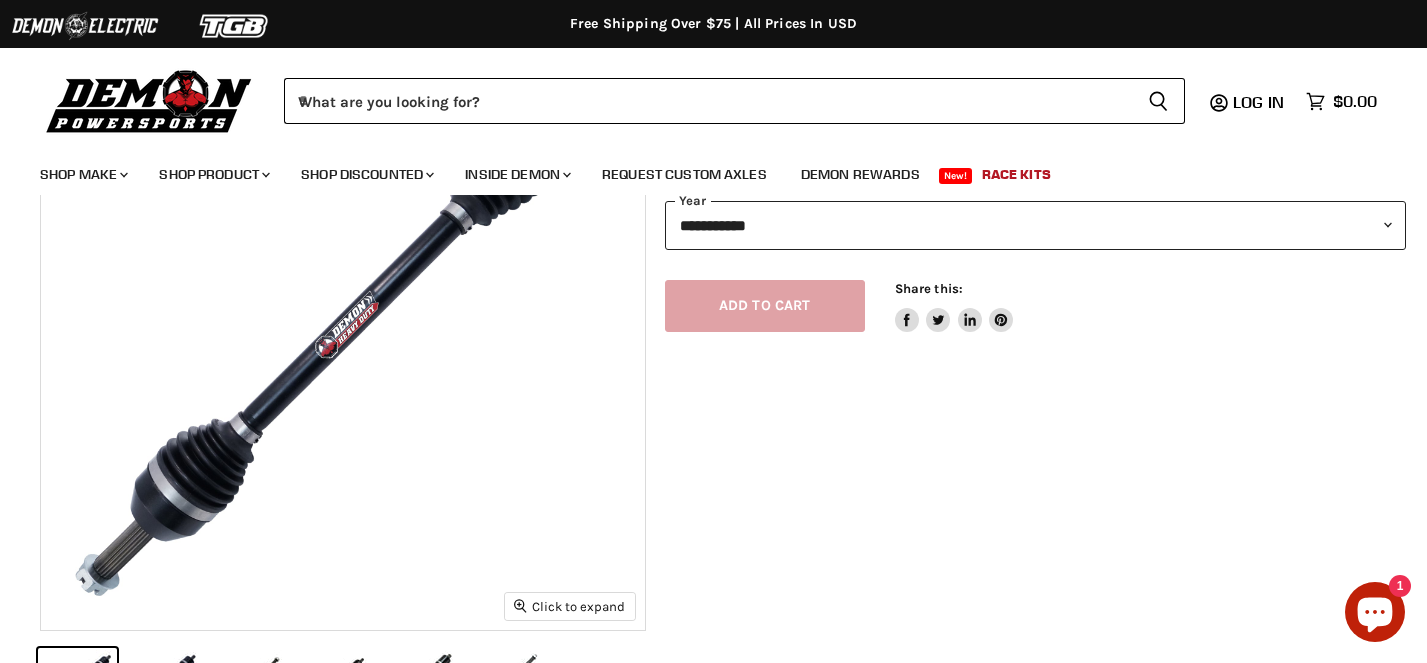 scroll, scrollTop: 213, scrollLeft: 0, axis: vertical 